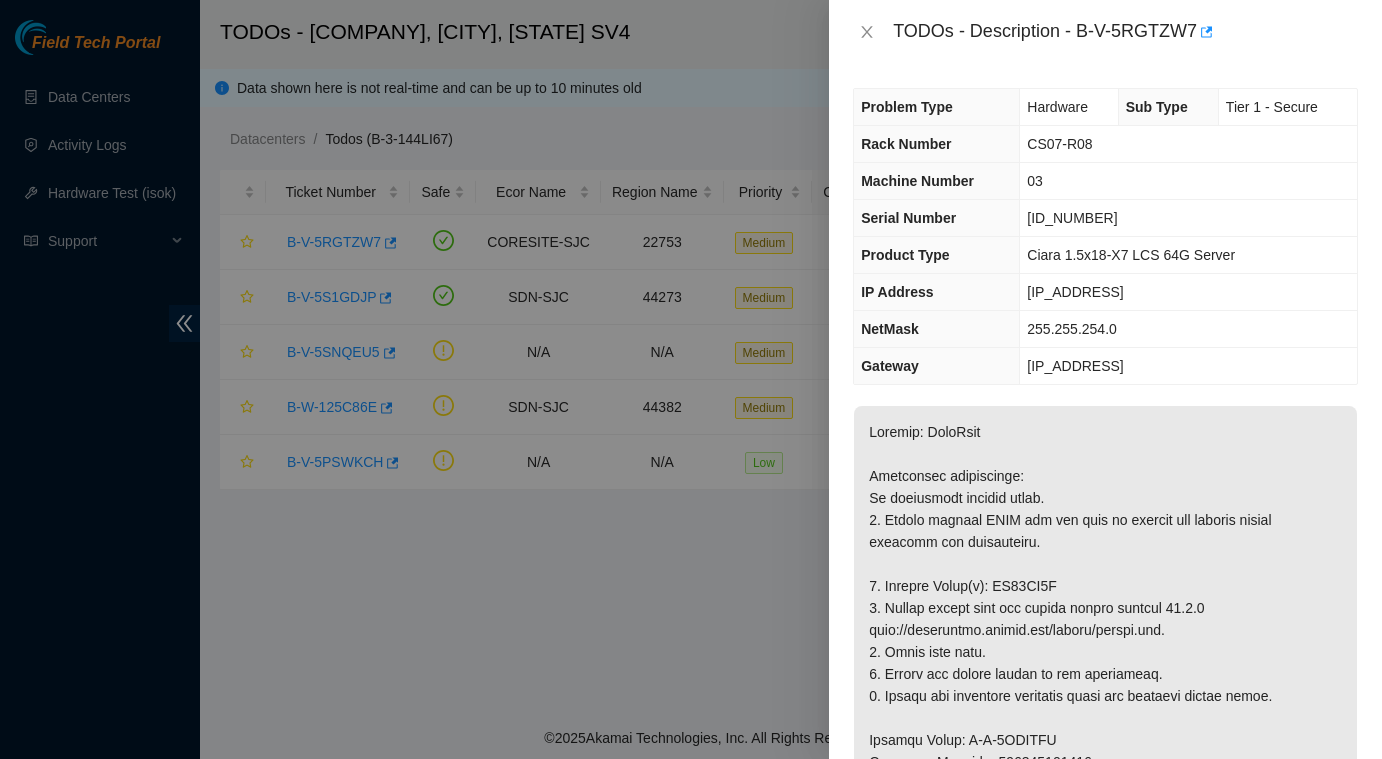 scroll, scrollTop: 0, scrollLeft: 0, axis: both 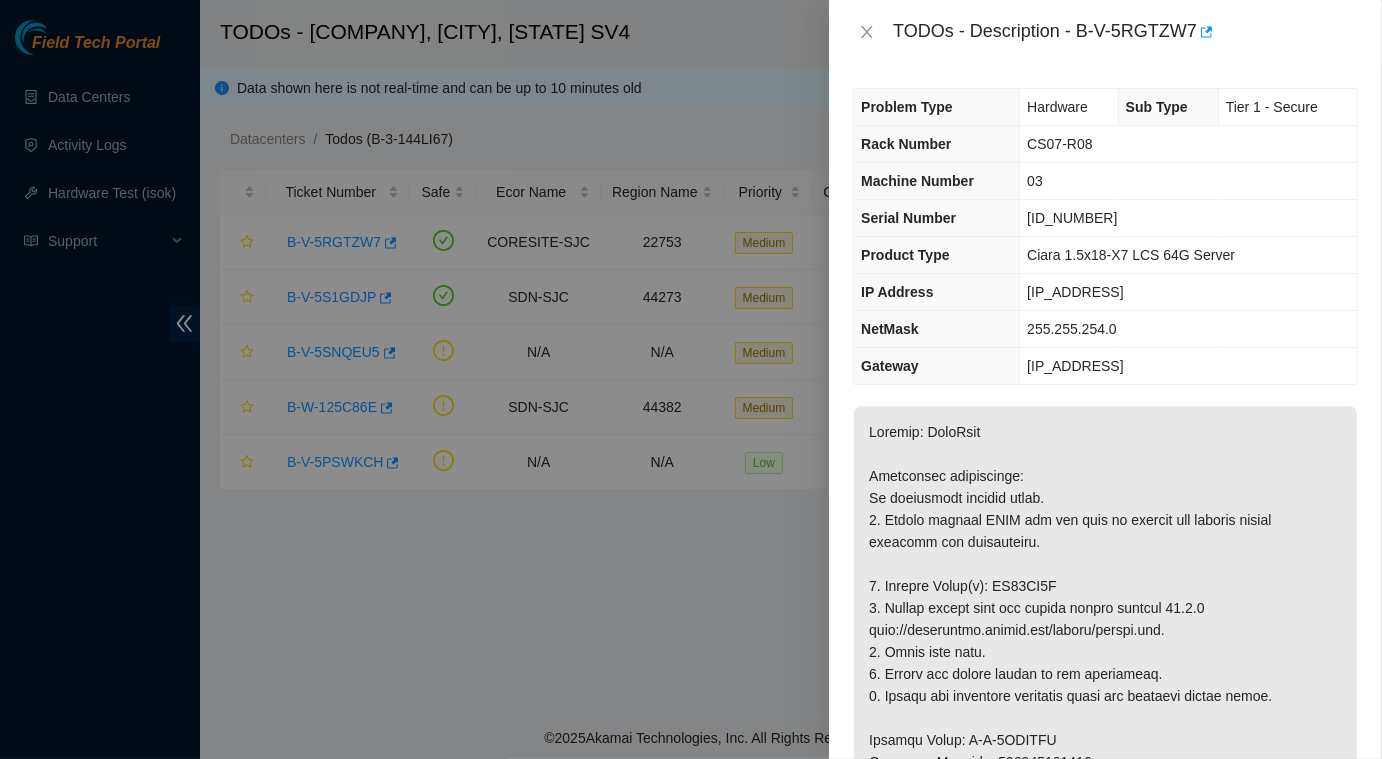 click at bounding box center [1105, 883] 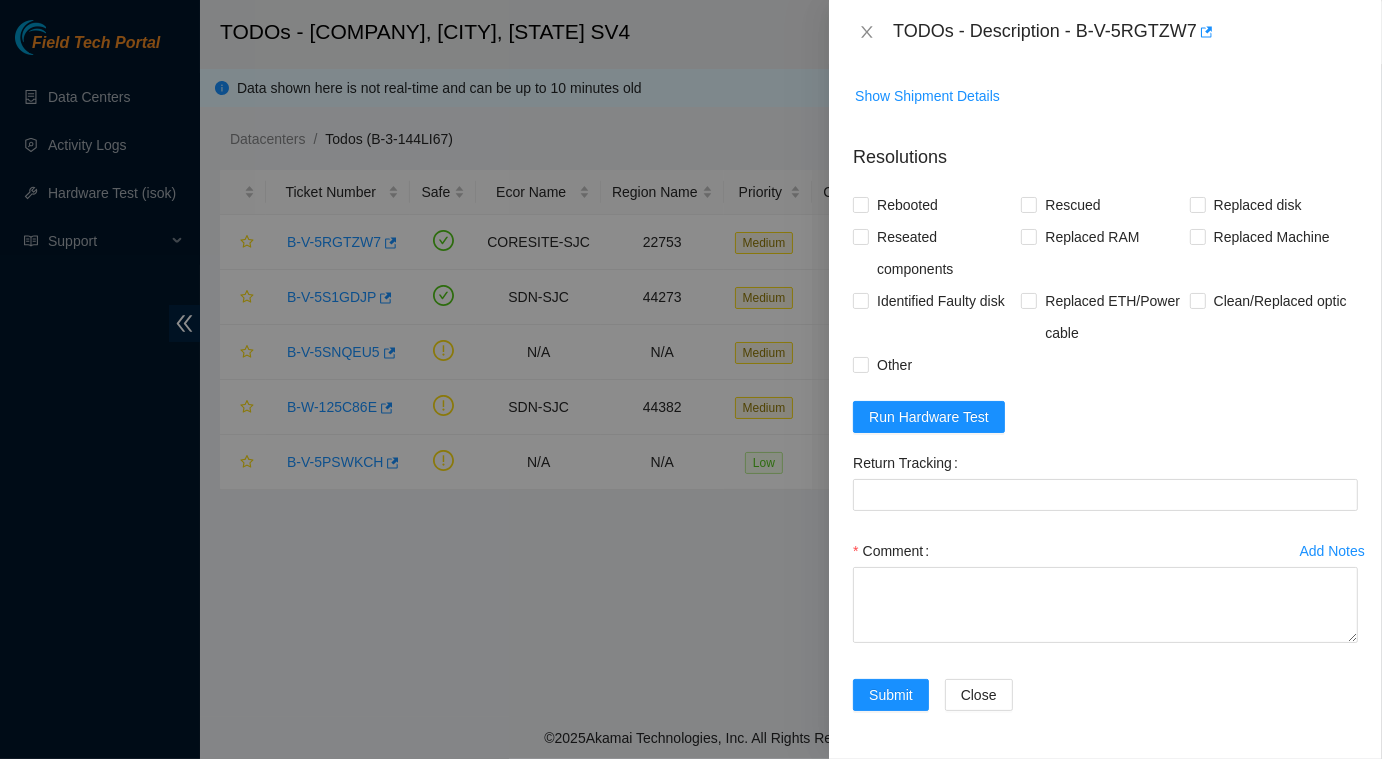 scroll, scrollTop: 1442, scrollLeft: 0, axis: vertical 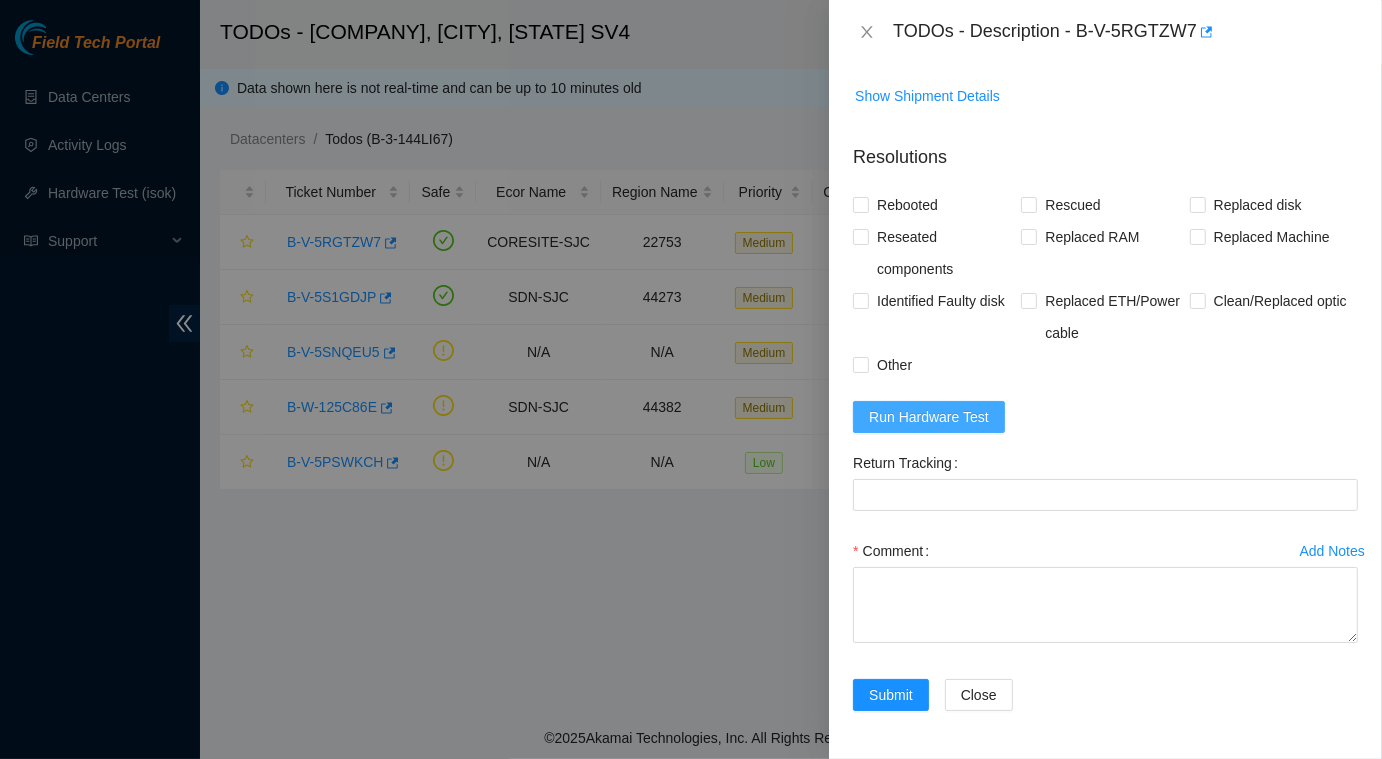 click on "Run Hardware Test" at bounding box center [929, 417] 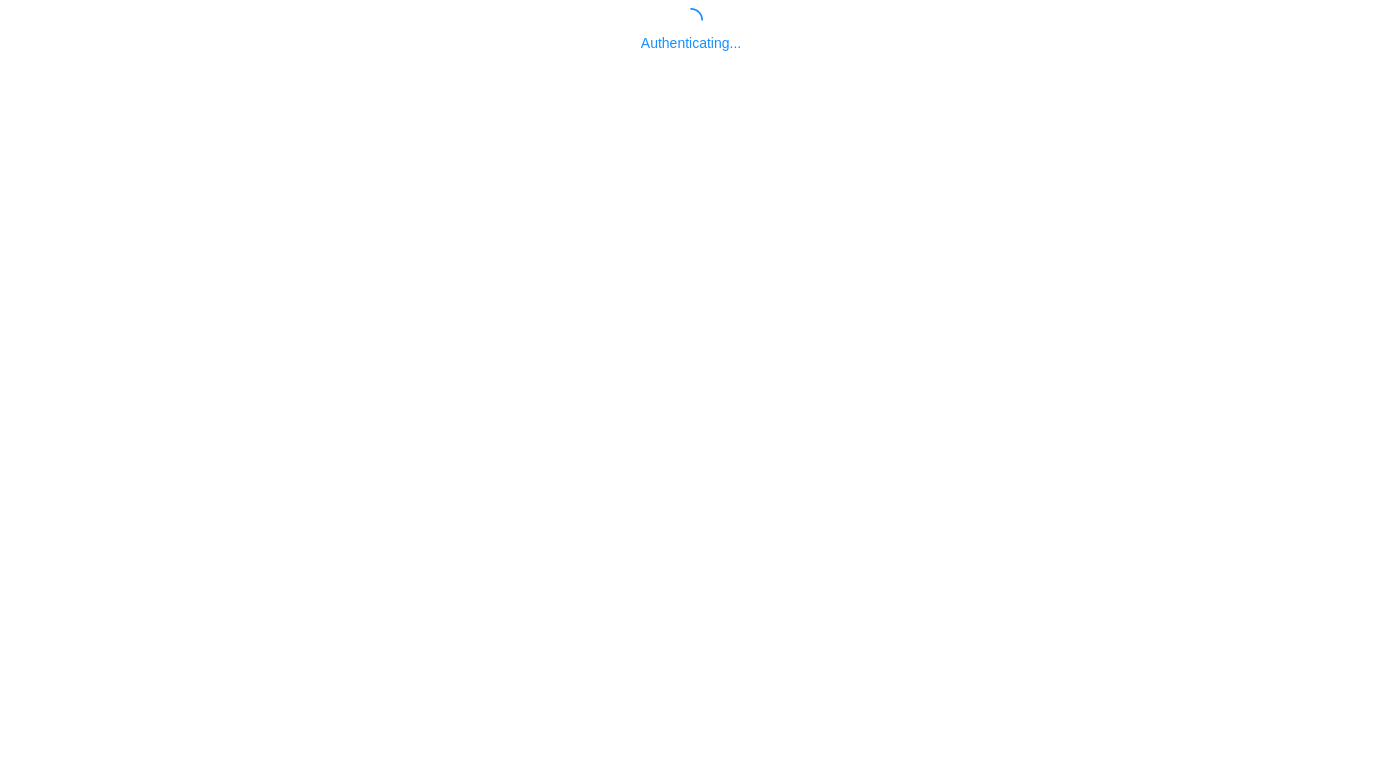 scroll, scrollTop: 0, scrollLeft: 0, axis: both 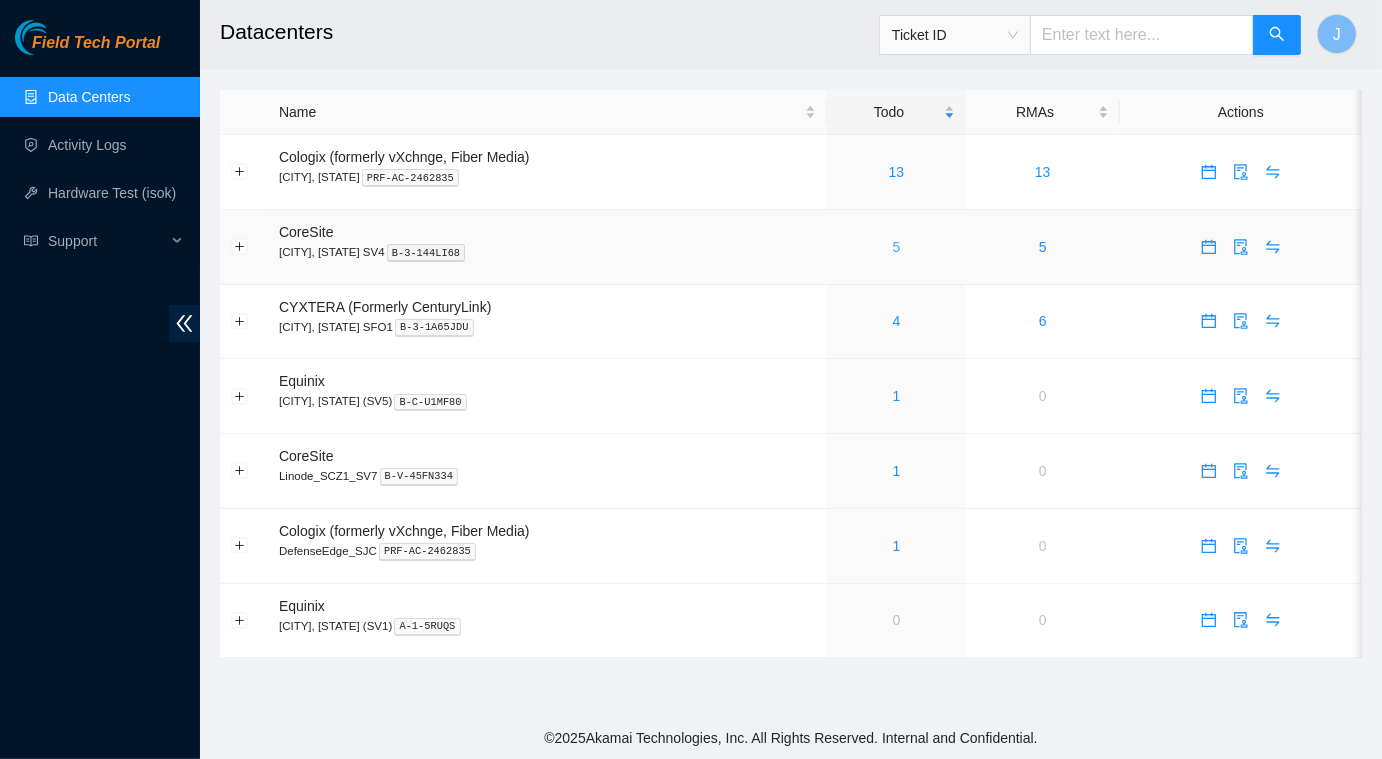 click on "5" at bounding box center [897, 247] 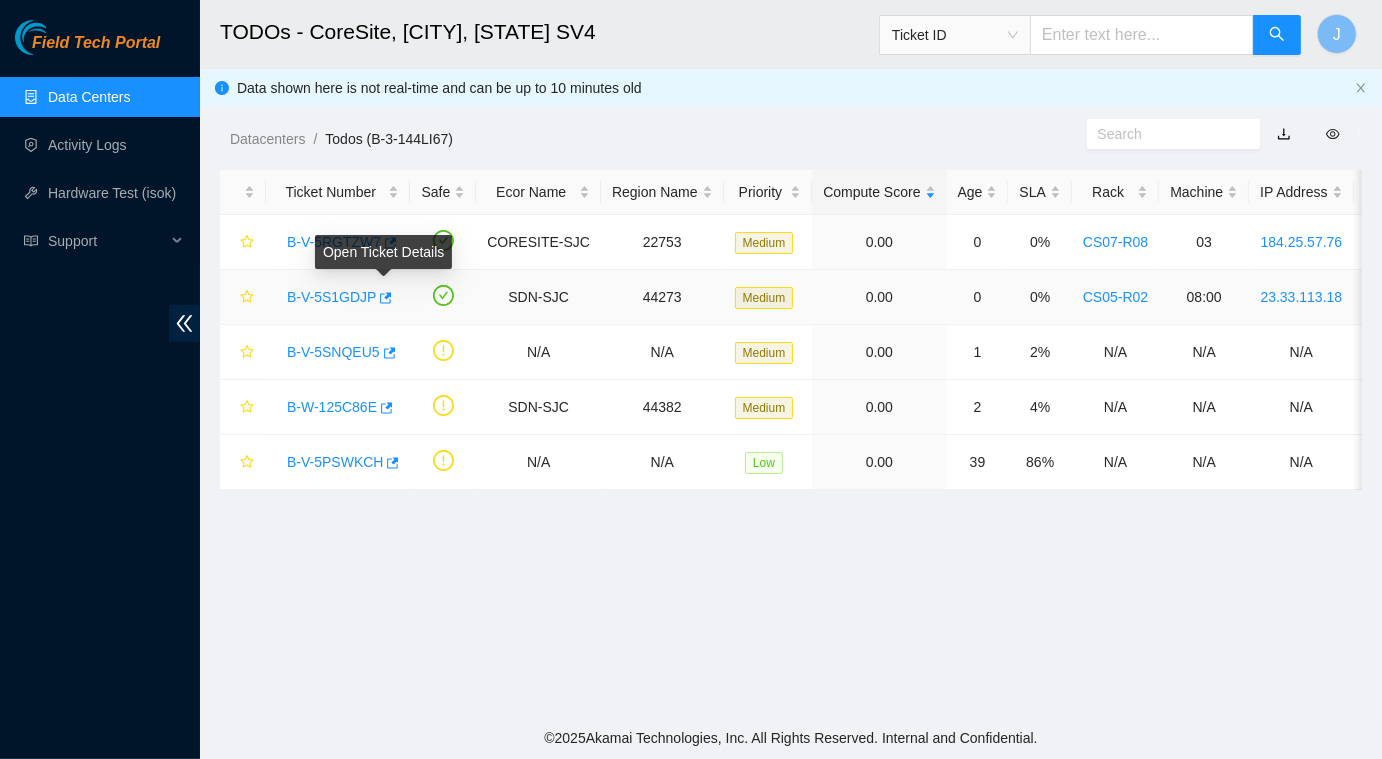 click on "Open Ticket Details" at bounding box center [383, 252] 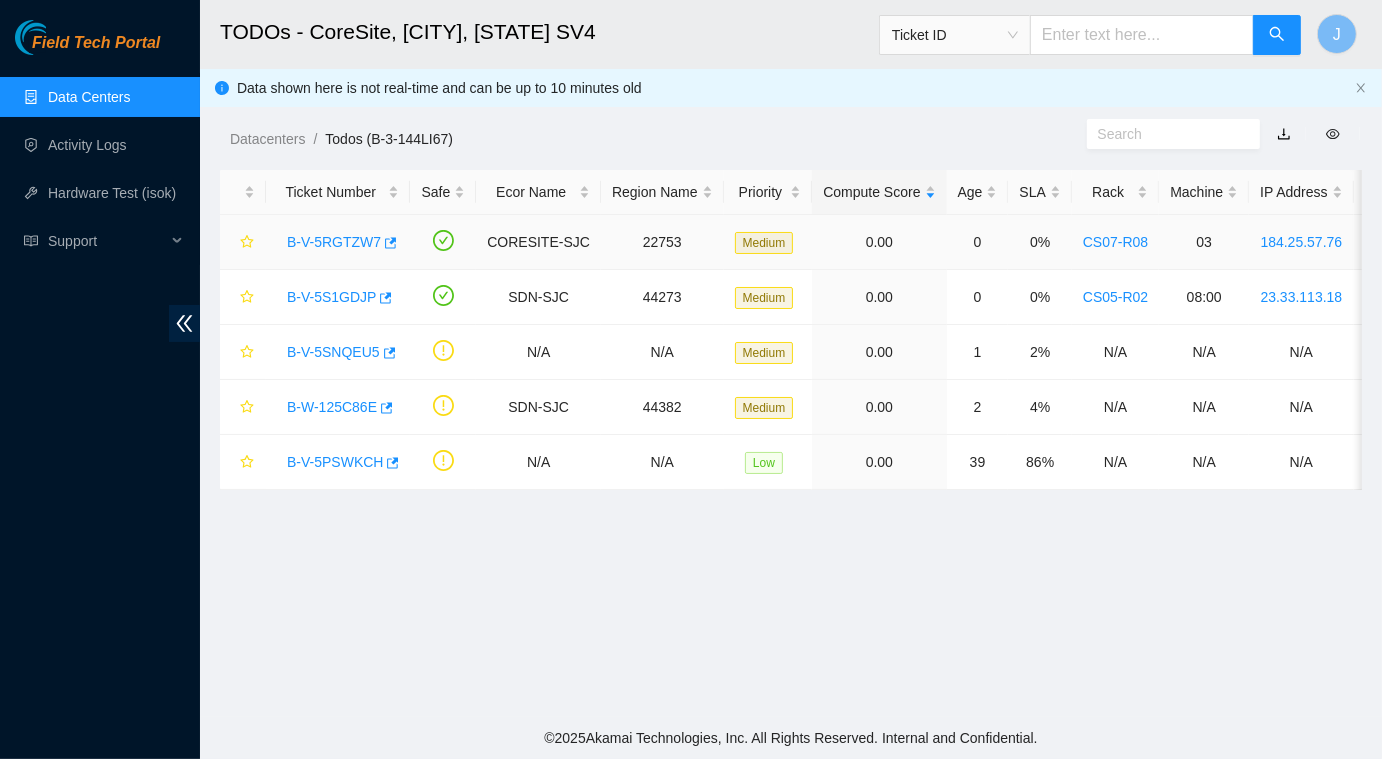 click on "B-V-5RGTZW7" at bounding box center [334, 242] 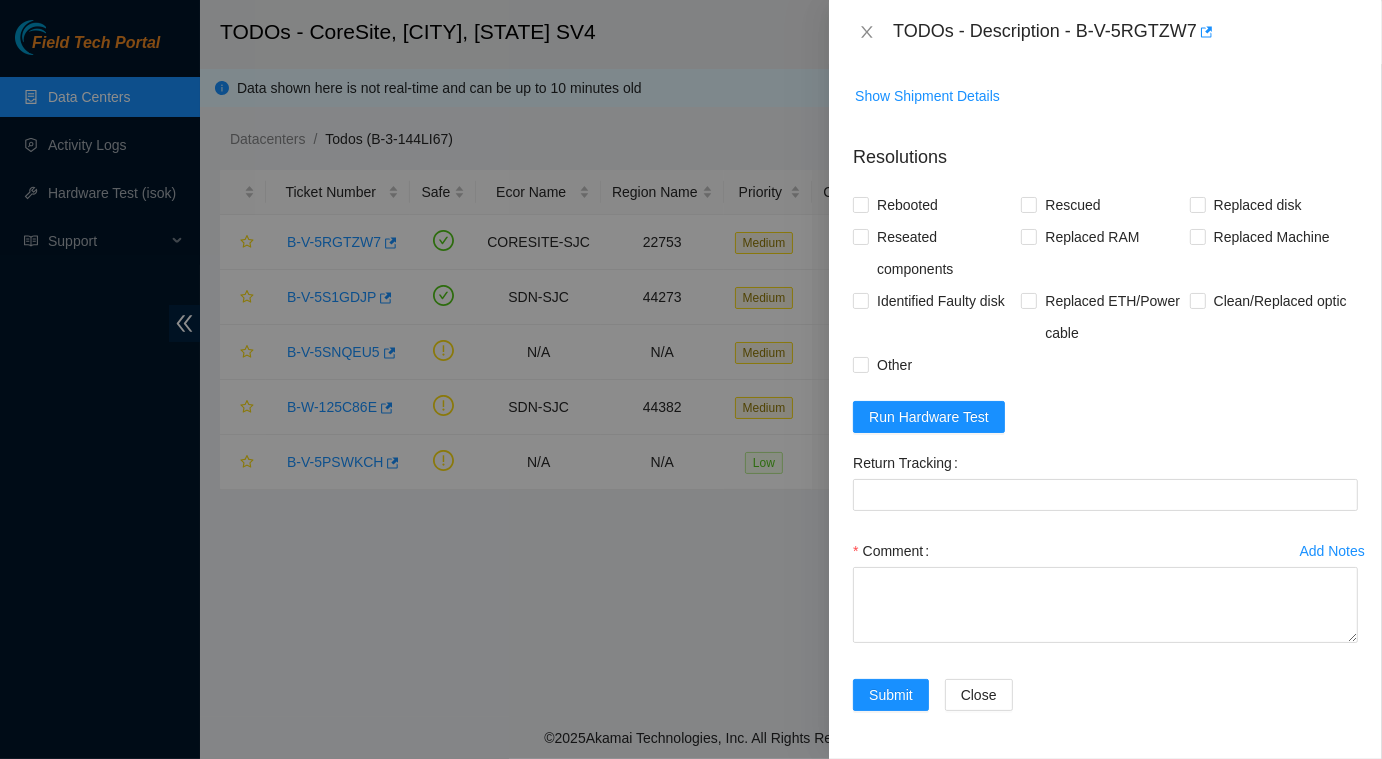 scroll, scrollTop: 1442, scrollLeft: 0, axis: vertical 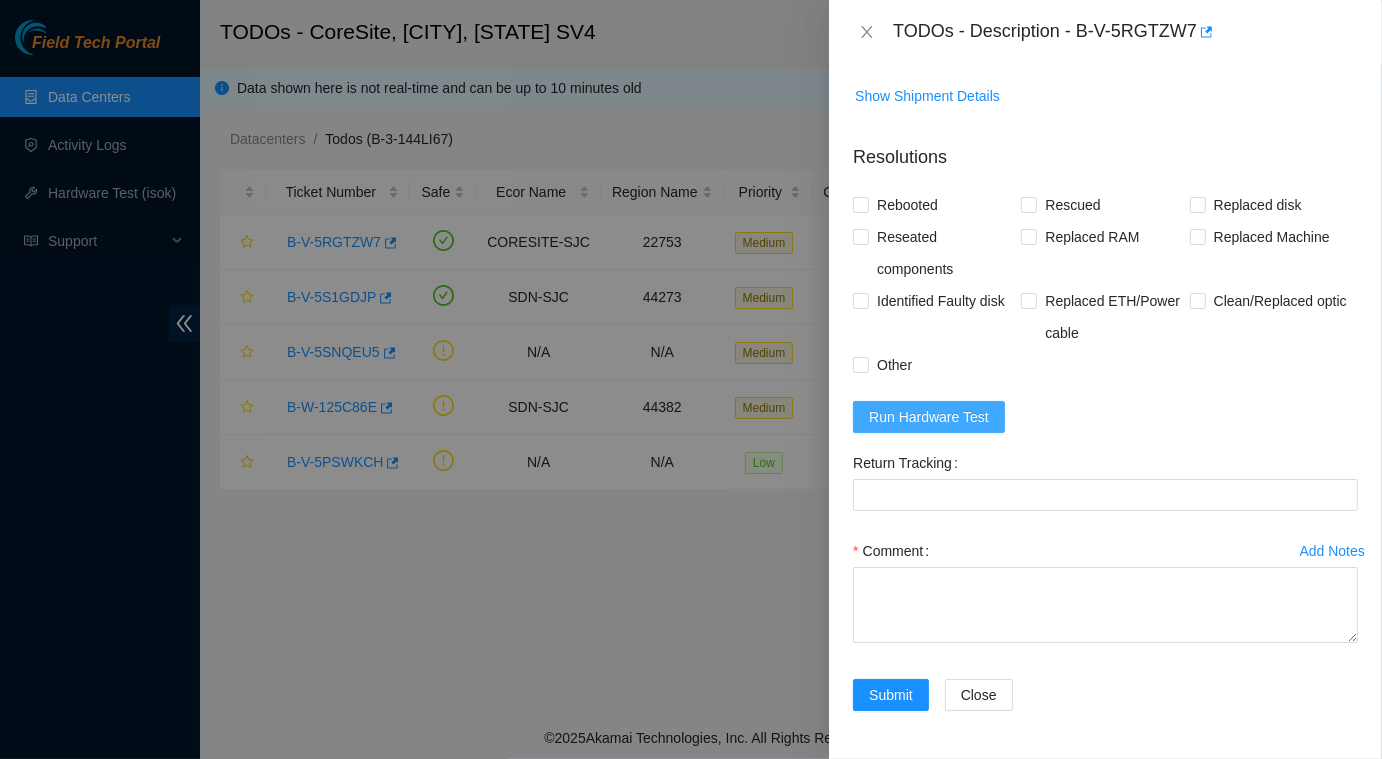 click on "Run Hardware Test" at bounding box center (929, 417) 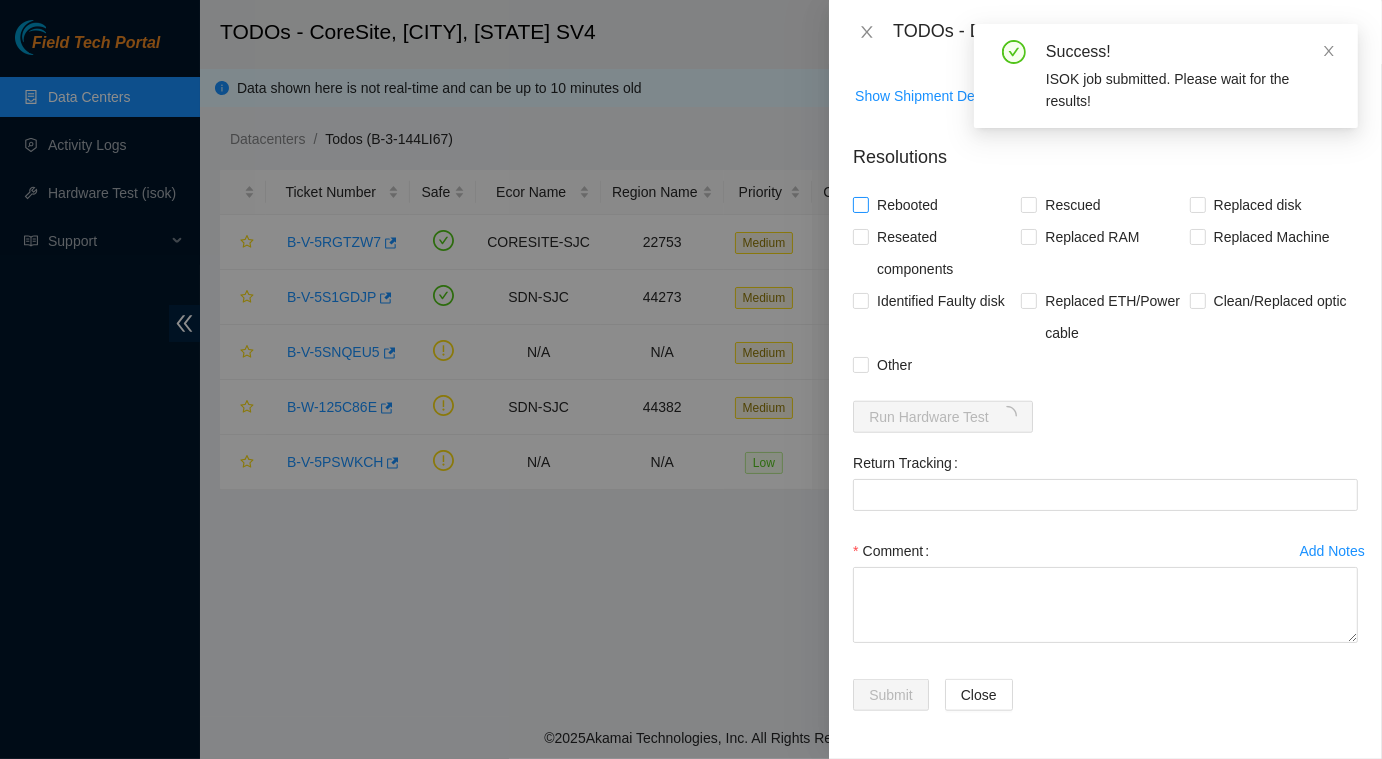 click on "Rebooted" at bounding box center [907, 205] 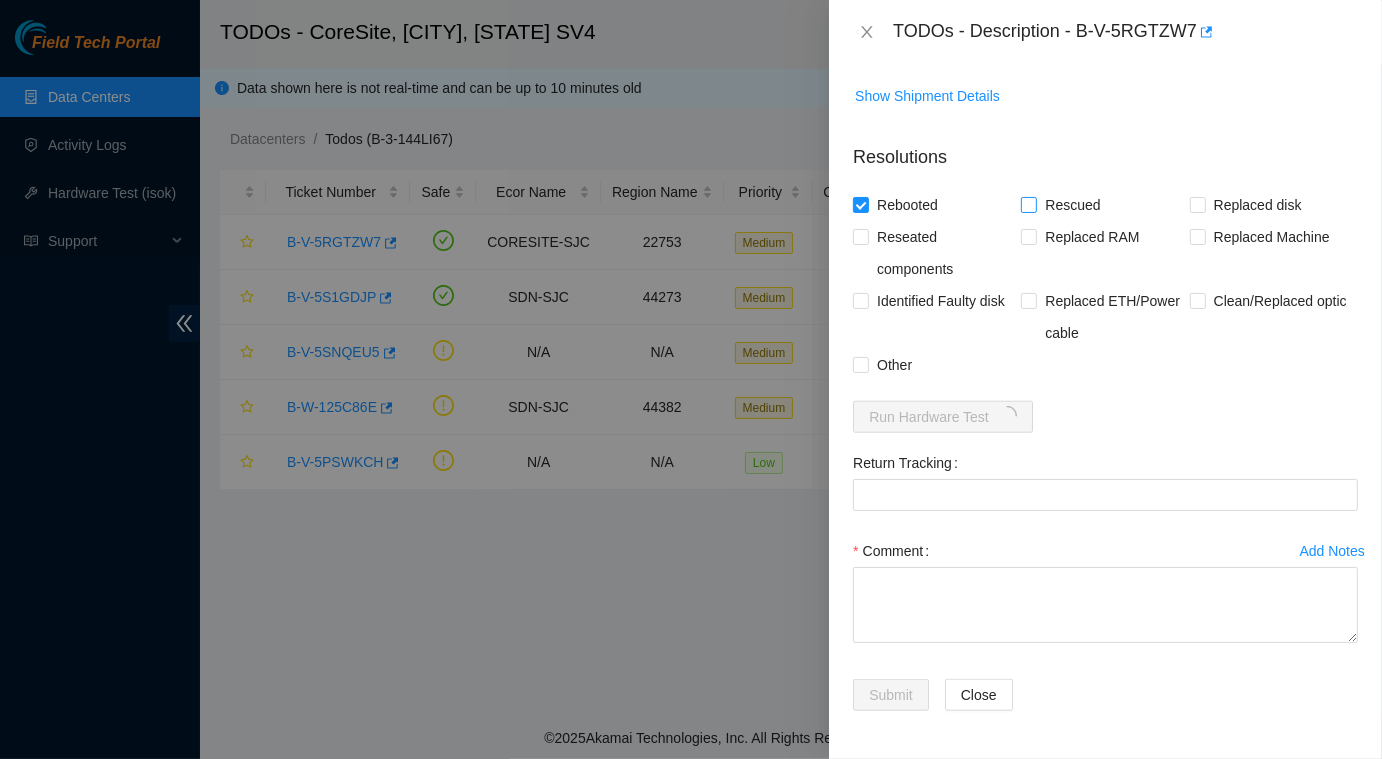 click on "Rescued" at bounding box center (1072, 205) 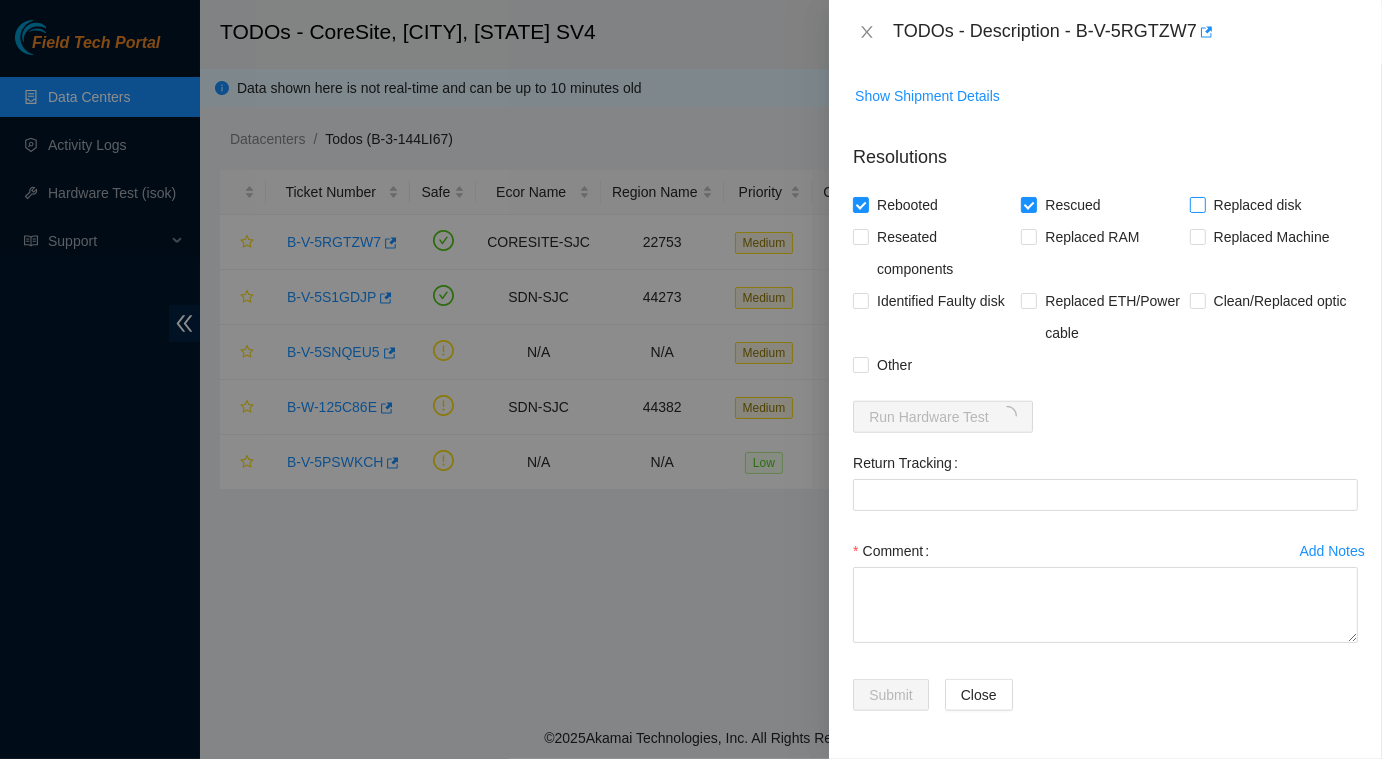 click on "Replaced disk" at bounding box center (1258, 205) 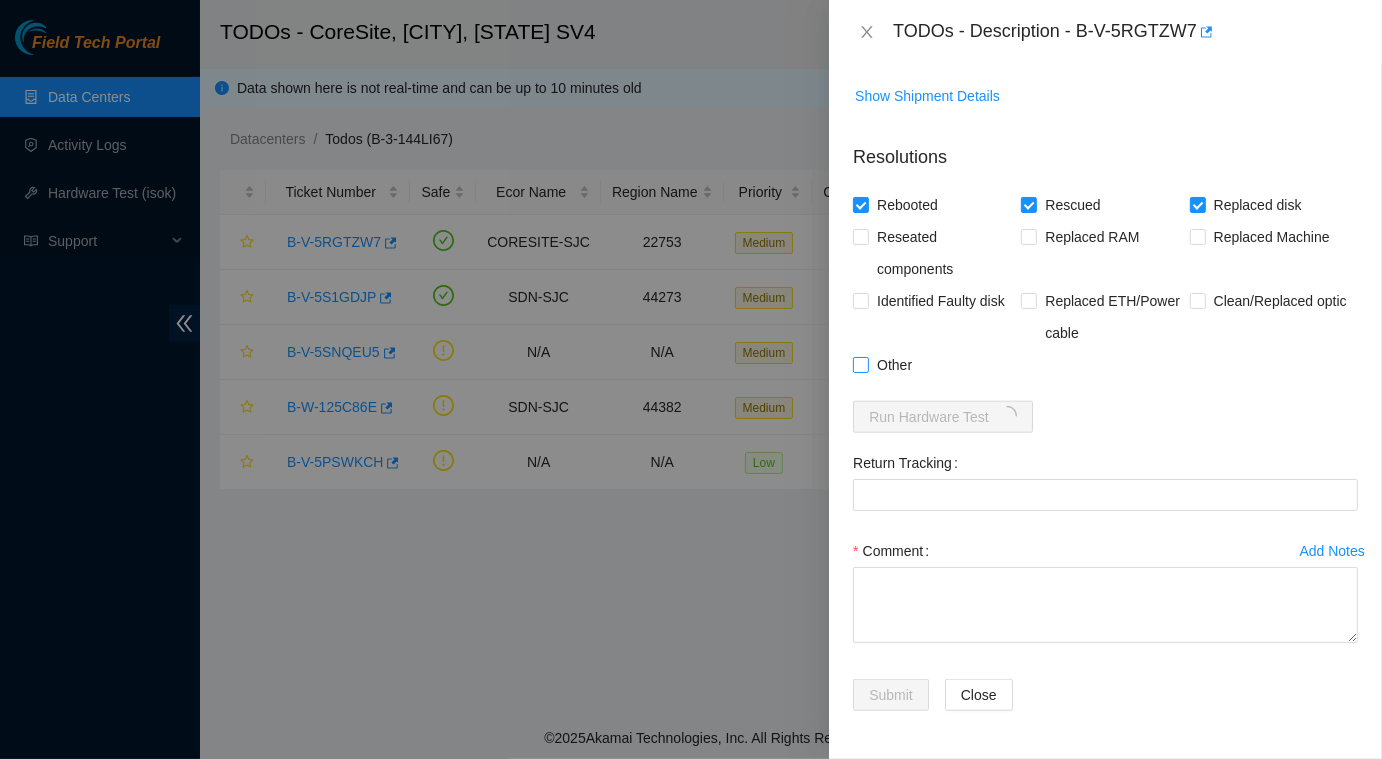 click on "Other" at bounding box center [894, 365] 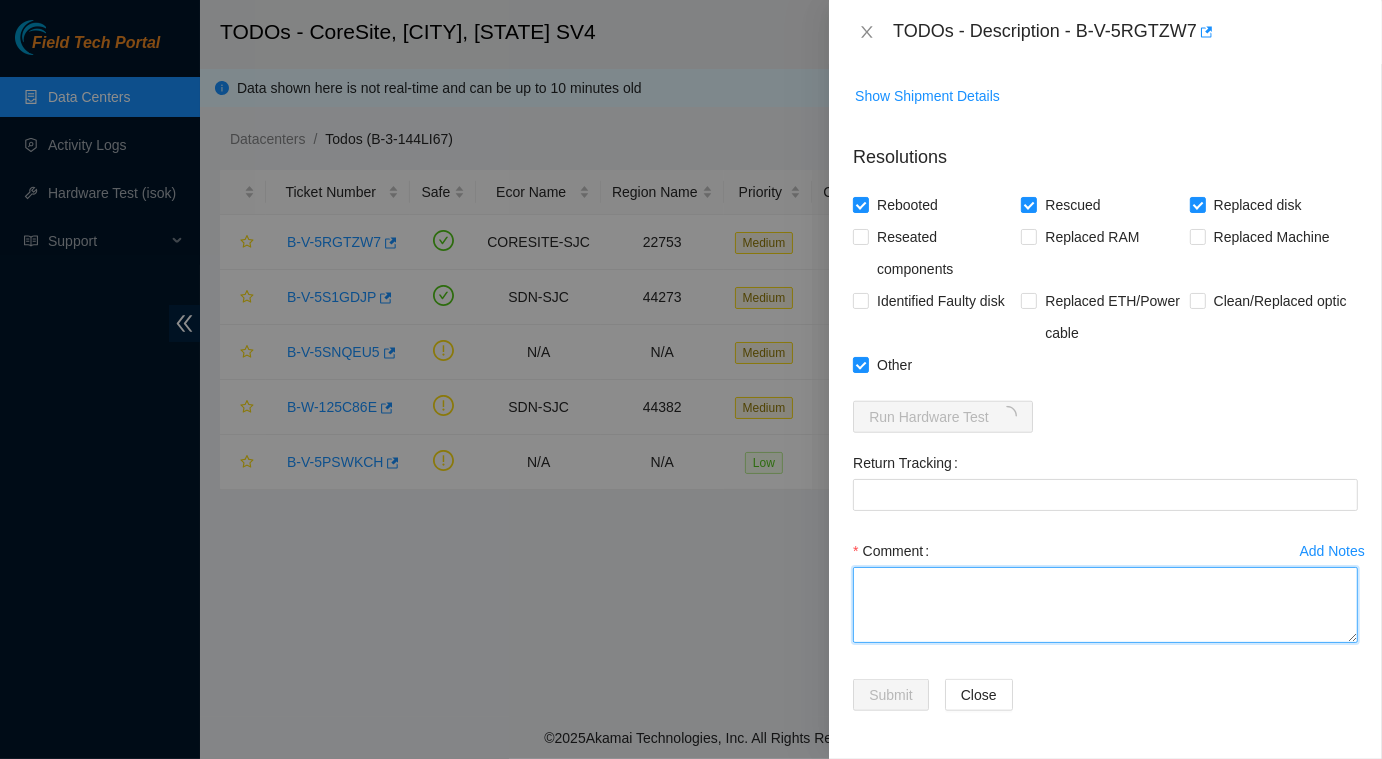 click on "Comment" at bounding box center [1105, 605] 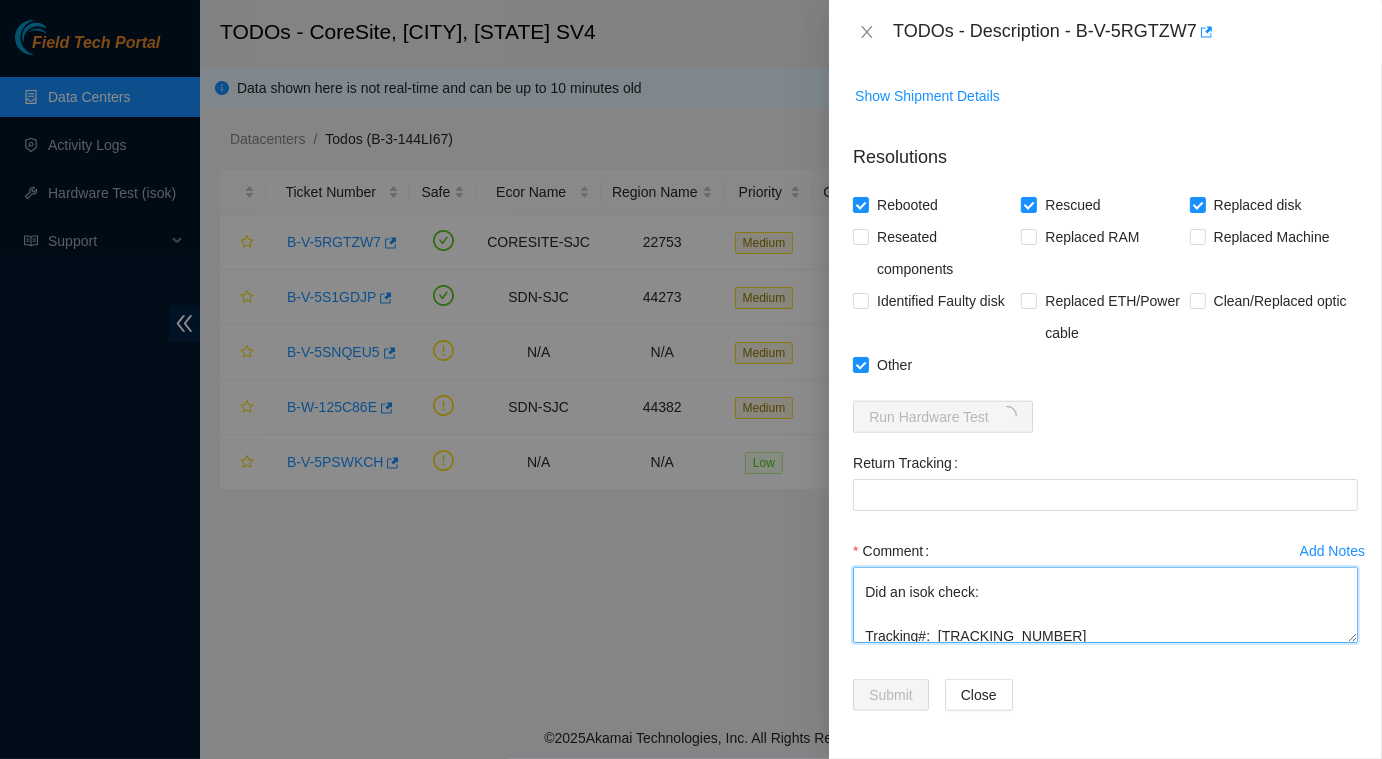 scroll, scrollTop: 637, scrollLeft: 0, axis: vertical 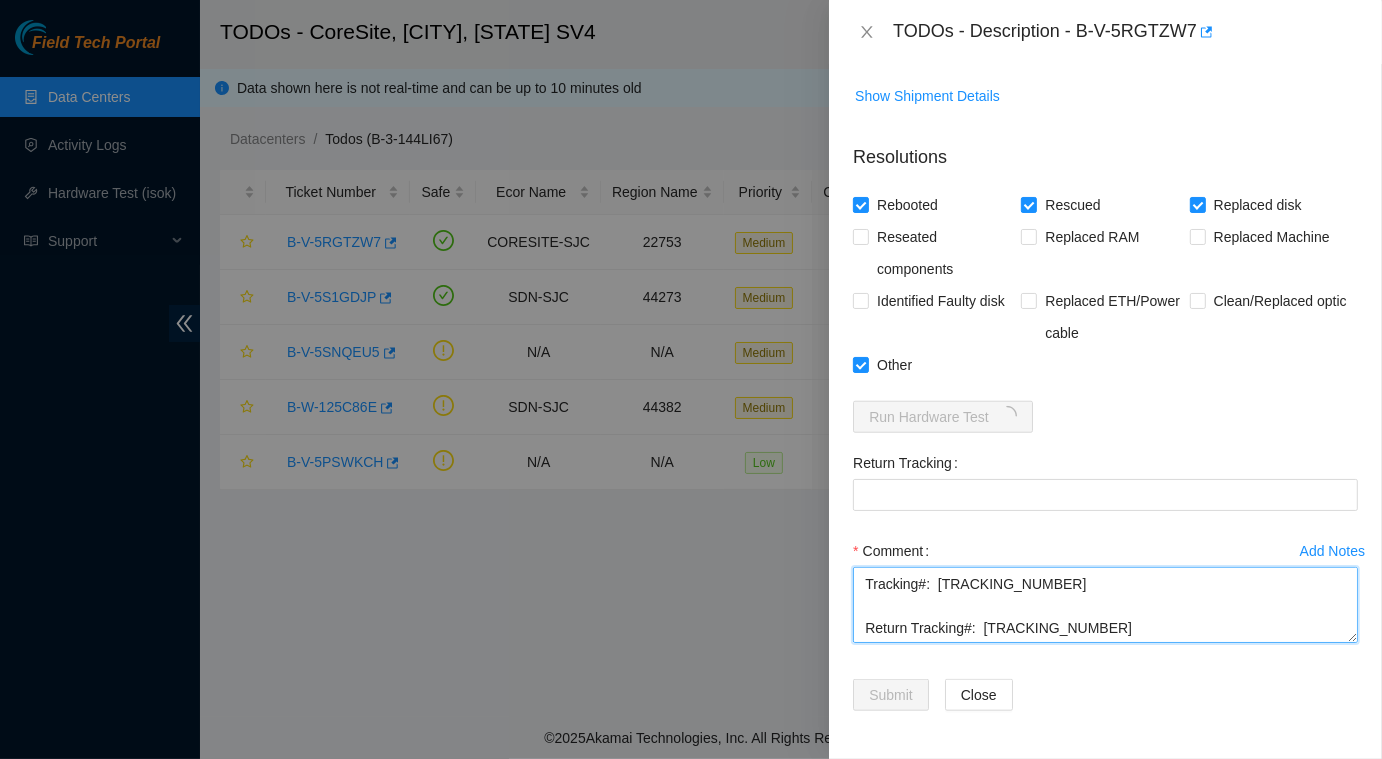 click on "Spoke to NOCC rep to verify it was safe to work on the machine
Hooked up monitor and keyboard
Powered down machine
Removed disk s/n:  [SERIAL_NUMBER]
Installed disk s/n:  [SERIAL_NUMBER]
Rescued machine with image 23.0.3
Rescue was successful
Rebooted machine
Configured machine info:
Rack Number	CS07-R08
Machine Number	03
Serial Number	CT-4180105-00166
Product Type	Ciara 1.5x18-X7 LCS 64G Server
IP Address	[IP_ADDRESS]
NetMask	255.255.254.0
Gateway	[IP_ADDRESS]
Rebooted machine
Did an isok check:
Tracking#:  [TRACKING_NUMBER]
Return Tracking#:  [TRACKING_NUMBER]" at bounding box center (1105, 605) 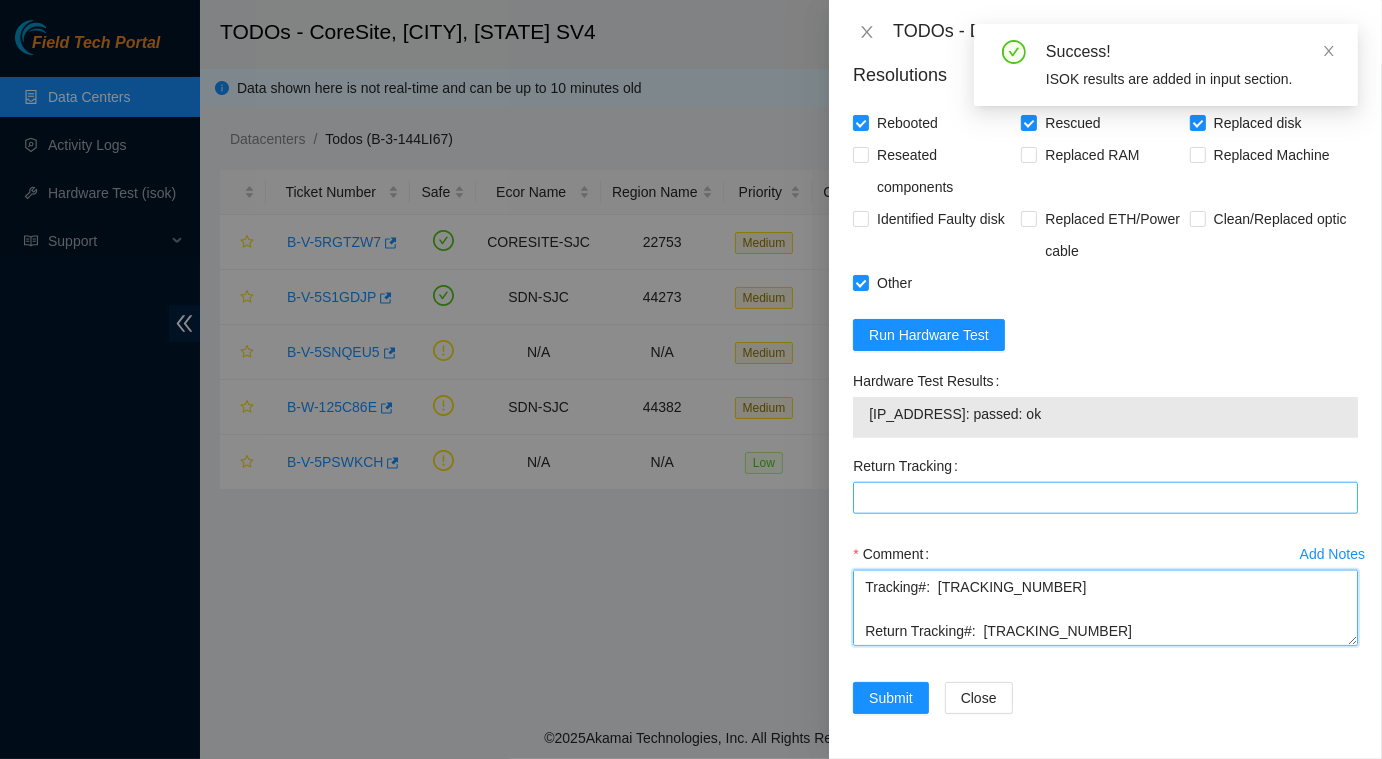 type on "Spoke to NOCC rep to verify it was safe to work on the machine
Hooked up monitor and keyboard
Powered down machine
Removed disk s/n:  [SERIAL_NUMBER]
Installed disk s/n:  [SERIAL_NUMBER]
Rescued machine with image 23.0.3
Rescue was successful
Rebooted machine
Configured machine info:
Rack Number	CS07-R08
Machine Number	03
Serial Number	CT-4180105-00166
Product Type	Ciara 1.5x18-X7 LCS 64G Server
IP Address	[IP_ADDRESS]
NetMask	255.255.254.0
Gateway	[IP_ADDRESS]
Rebooted machine
Did an isok check:
Tracking#:  [TRACKING_NUMBER]
Return Tracking#:  [TRACKING_NUMBER]" 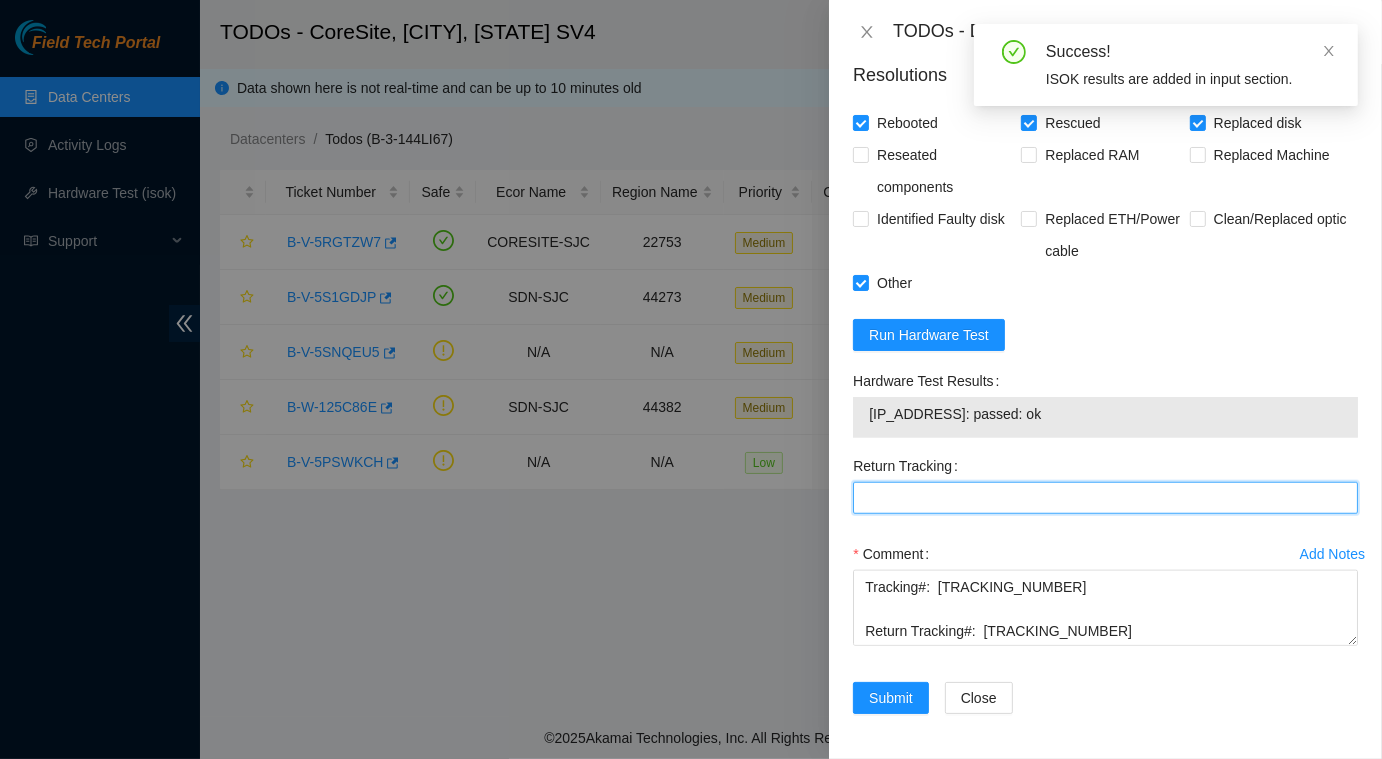 click on "Return Tracking" at bounding box center (1105, 498) 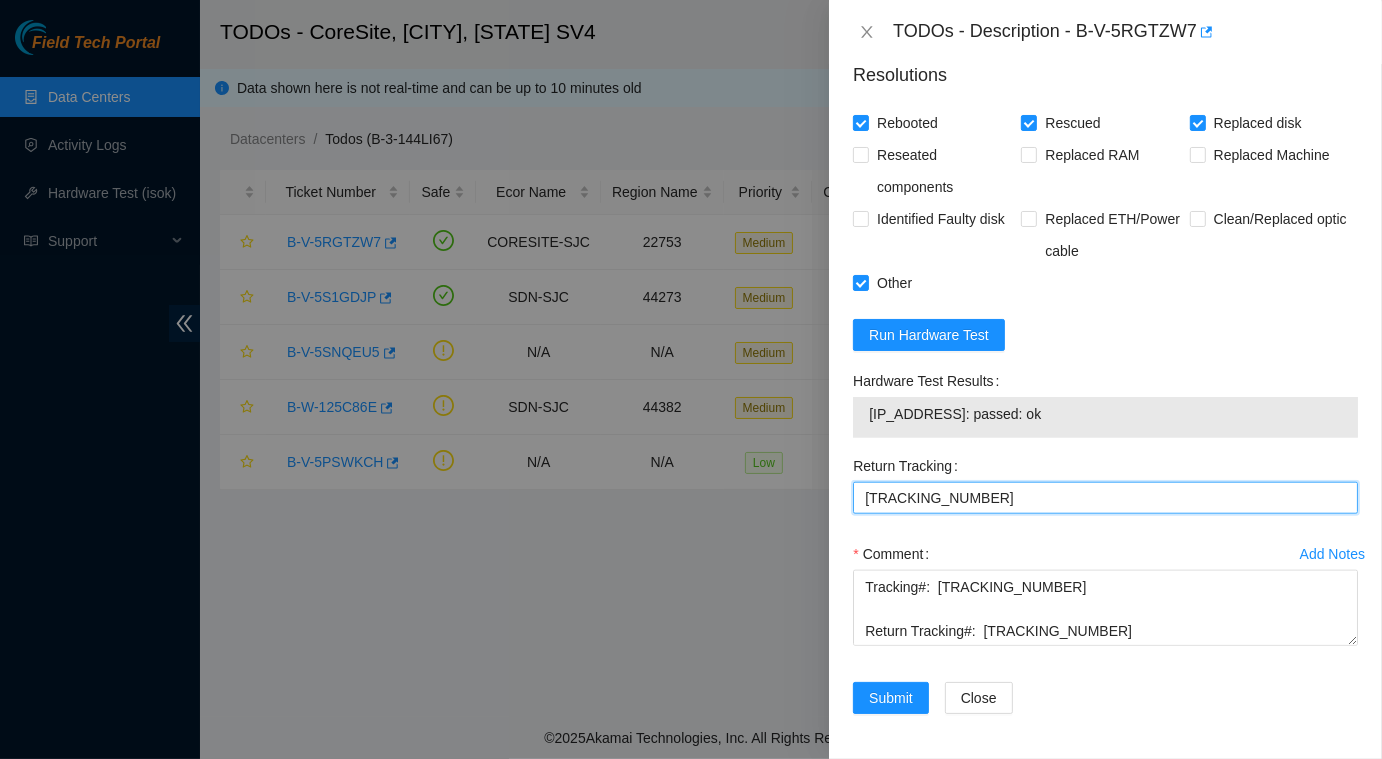 type on "[TRACKING_NUMBER]" 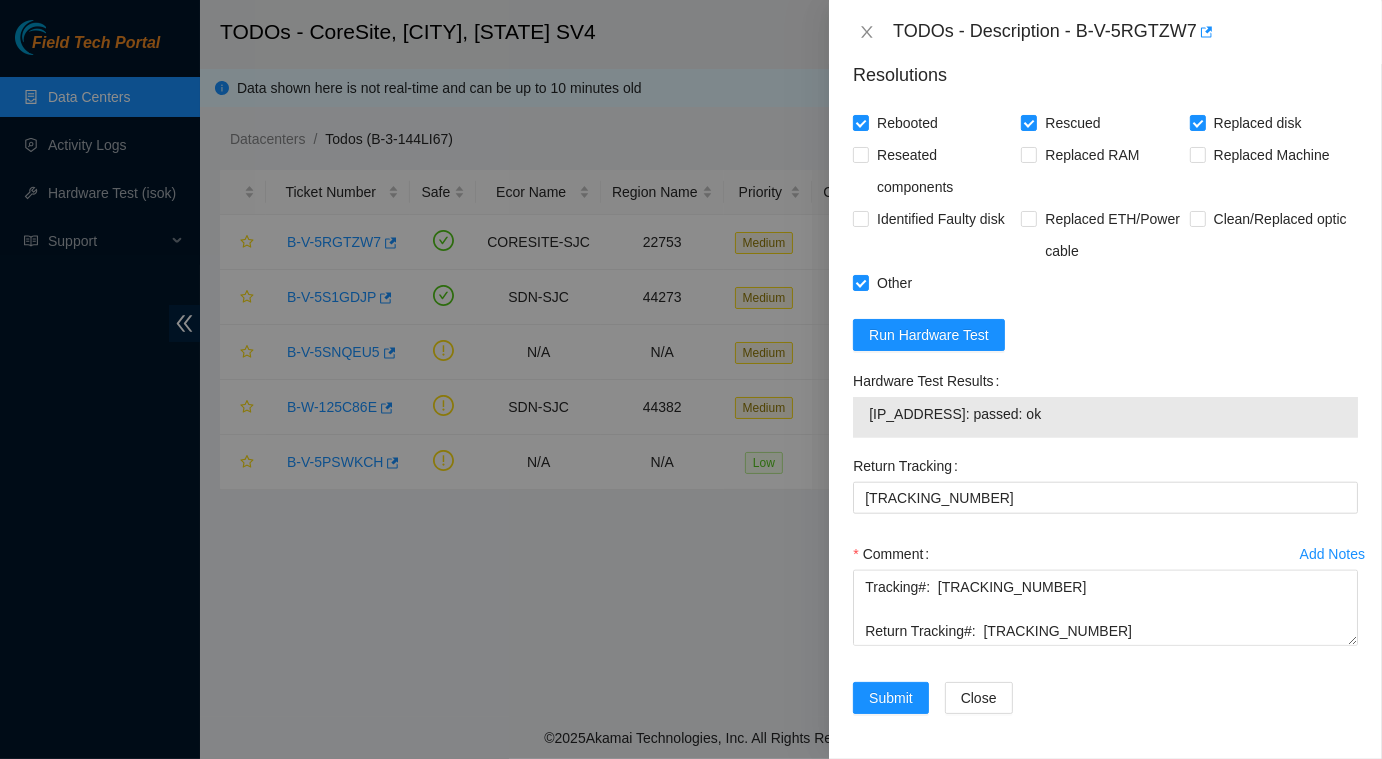 click on "[IP_ADDRESS]: passed: ok" at bounding box center [1105, 414] 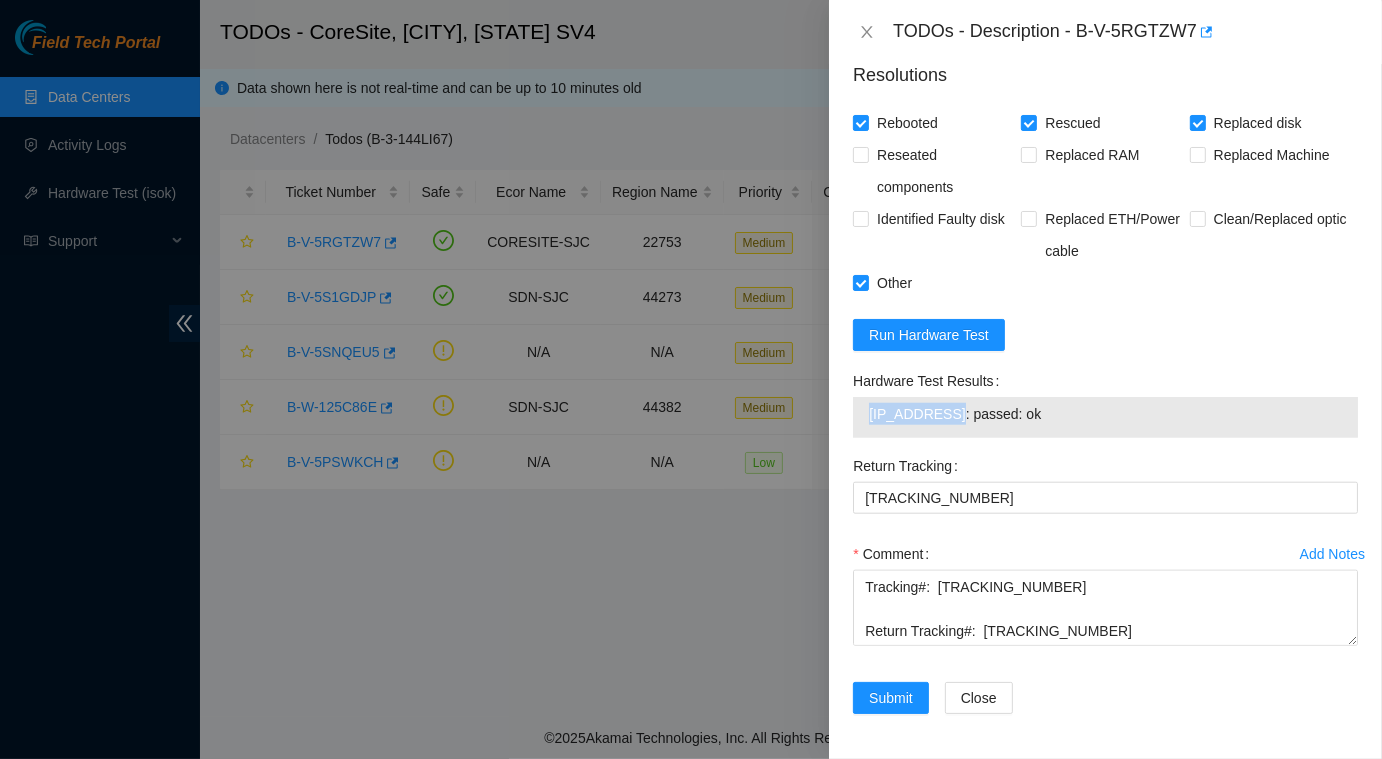 click on "[IP_ADDRESS]: passed: ok" at bounding box center (1105, 414) 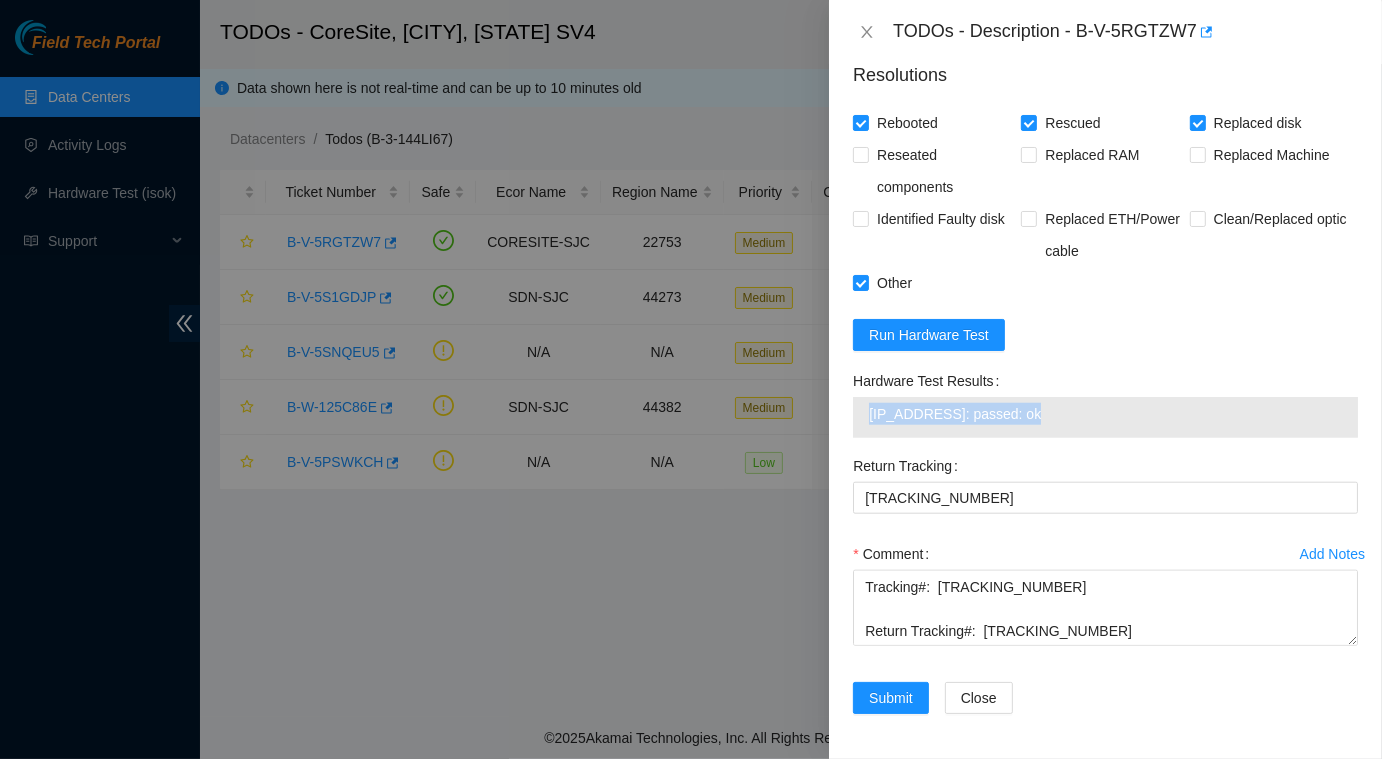 click on "[IP_ADDRESS]: passed: ok" at bounding box center (1105, 414) 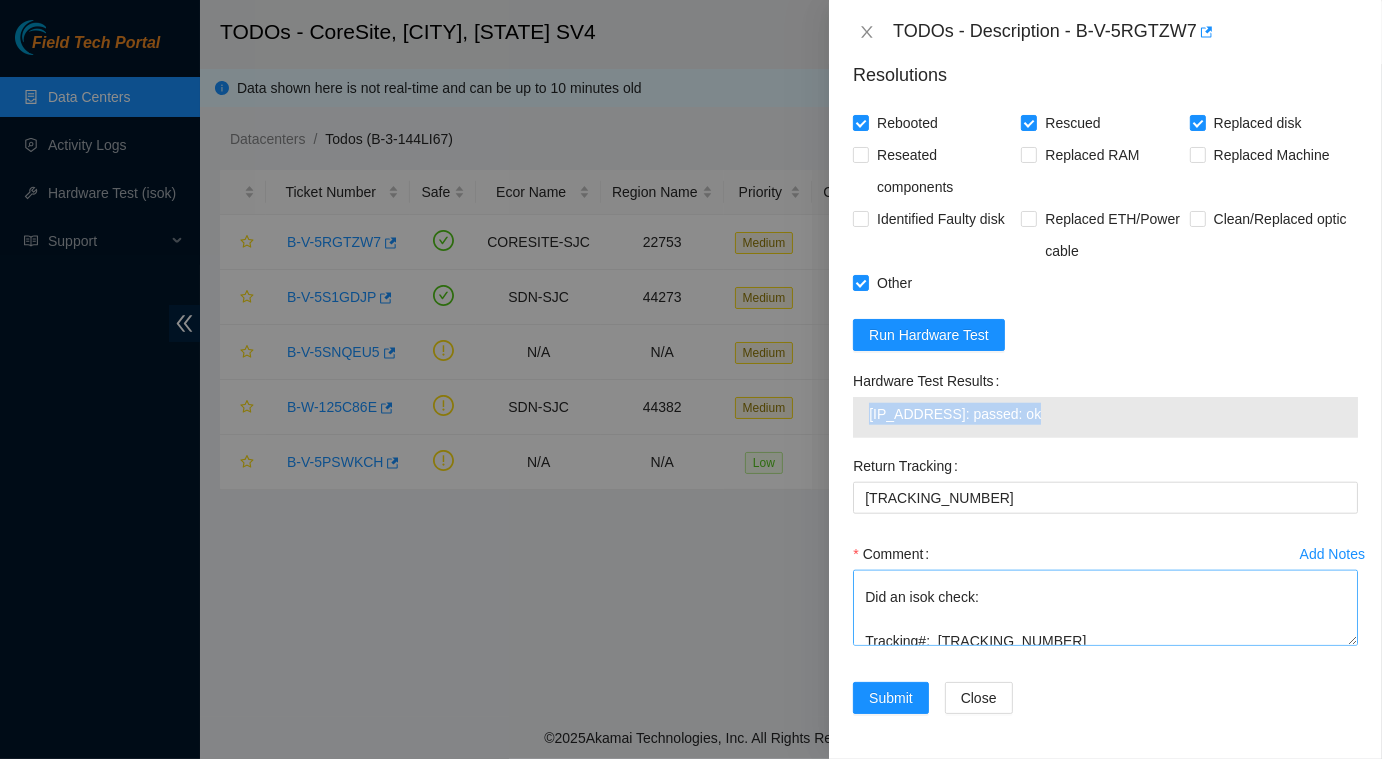 scroll, scrollTop: 576, scrollLeft: 0, axis: vertical 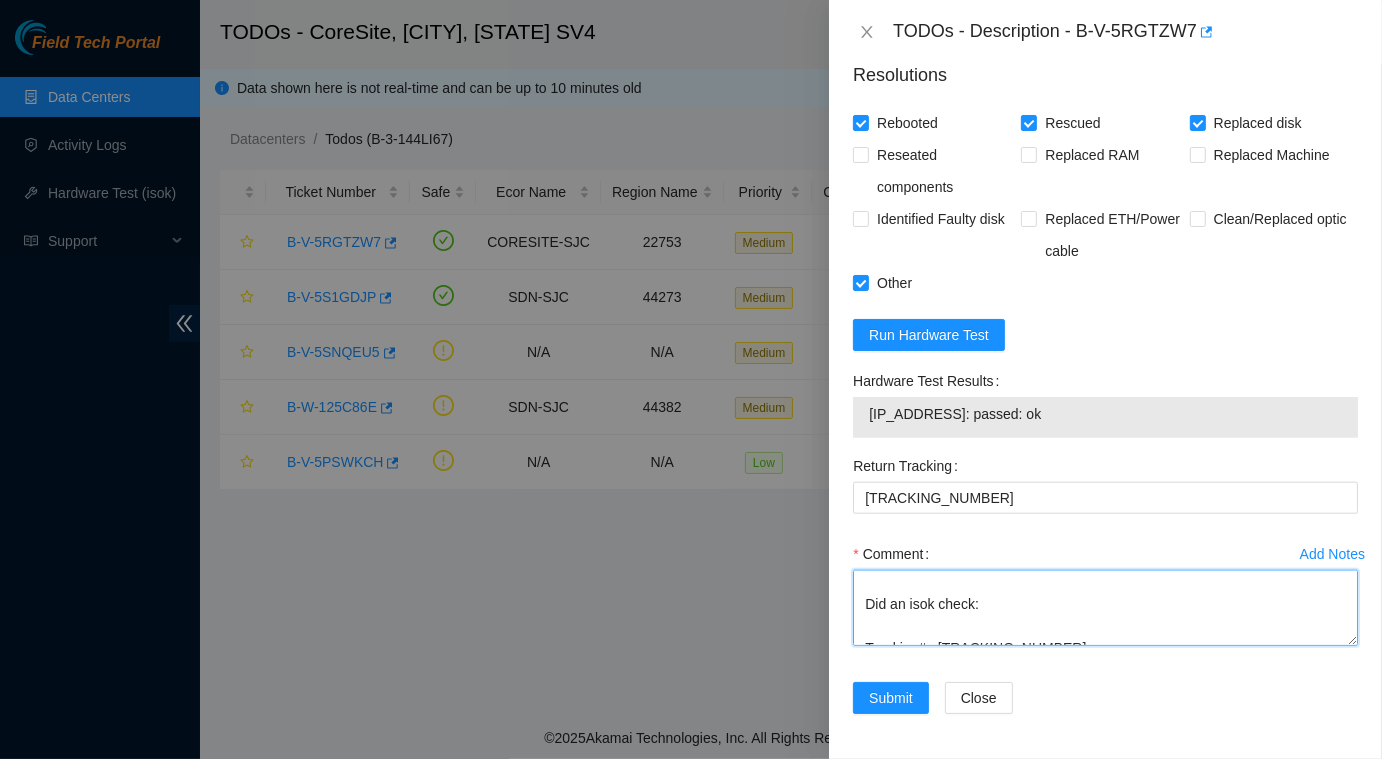 click on "Spoke to NOCC rep to verify it was safe to work on the machine
Hooked up monitor and keyboard
Powered down machine
Removed disk s/n:  [SERIAL_NUMBER]
Installed disk s/n:  [SERIAL_NUMBER]
Rescued machine with image 23.0.3
Rescue was successful
Rebooted machine
Configured machine info:
Rack Number	CS07-R08
Machine Number	03
Serial Number	CT-4180105-00166
Product Type	Ciara 1.5x18-X7 LCS 64G Server
IP Address	[IP_ADDRESS]
NetMask	255.255.254.0
Gateway	[IP_ADDRESS]
Rebooted machine
Did an isok check:
Tracking#:  [TRACKING_NUMBER]
Return Tracking#:  [TRACKING_NUMBER]" at bounding box center [1105, 608] 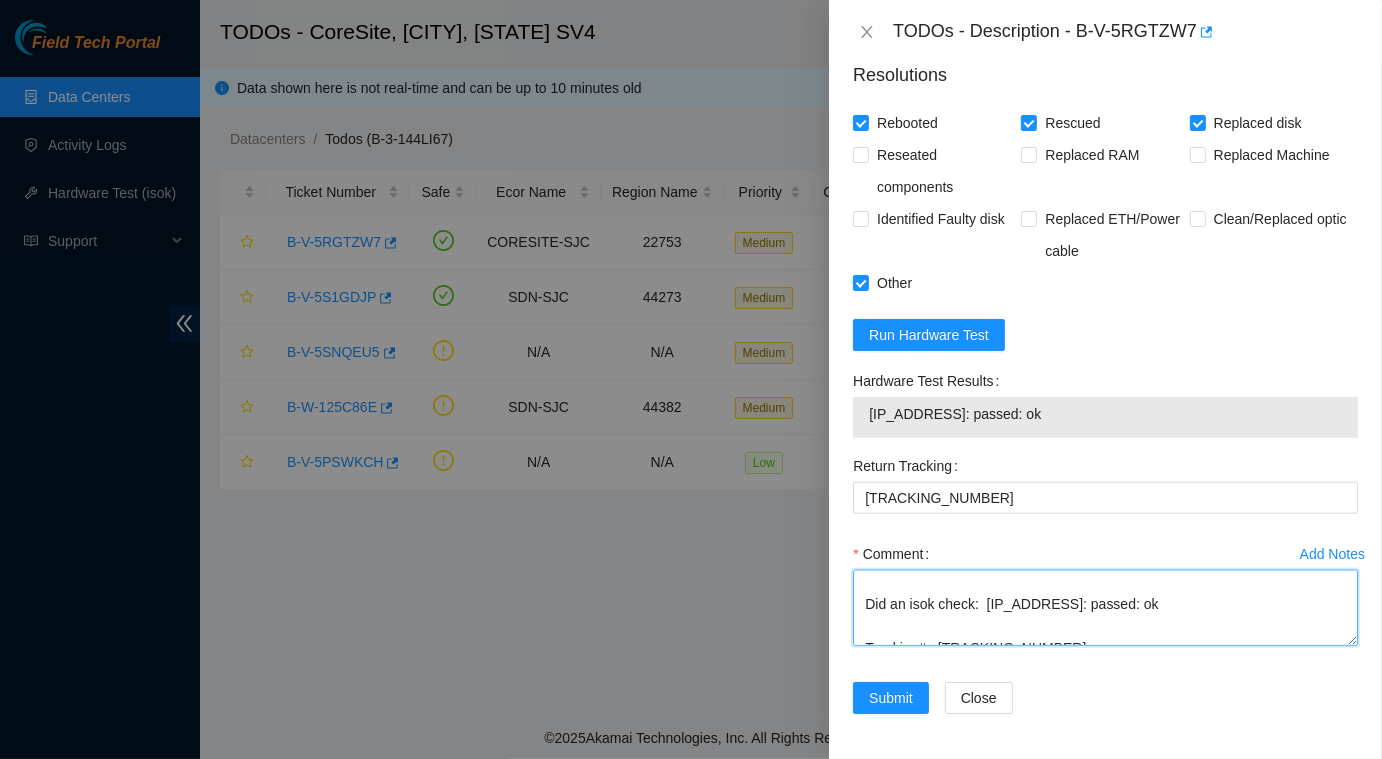 scroll, scrollTop: 1527, scrollLeft: 0, axis: vertical 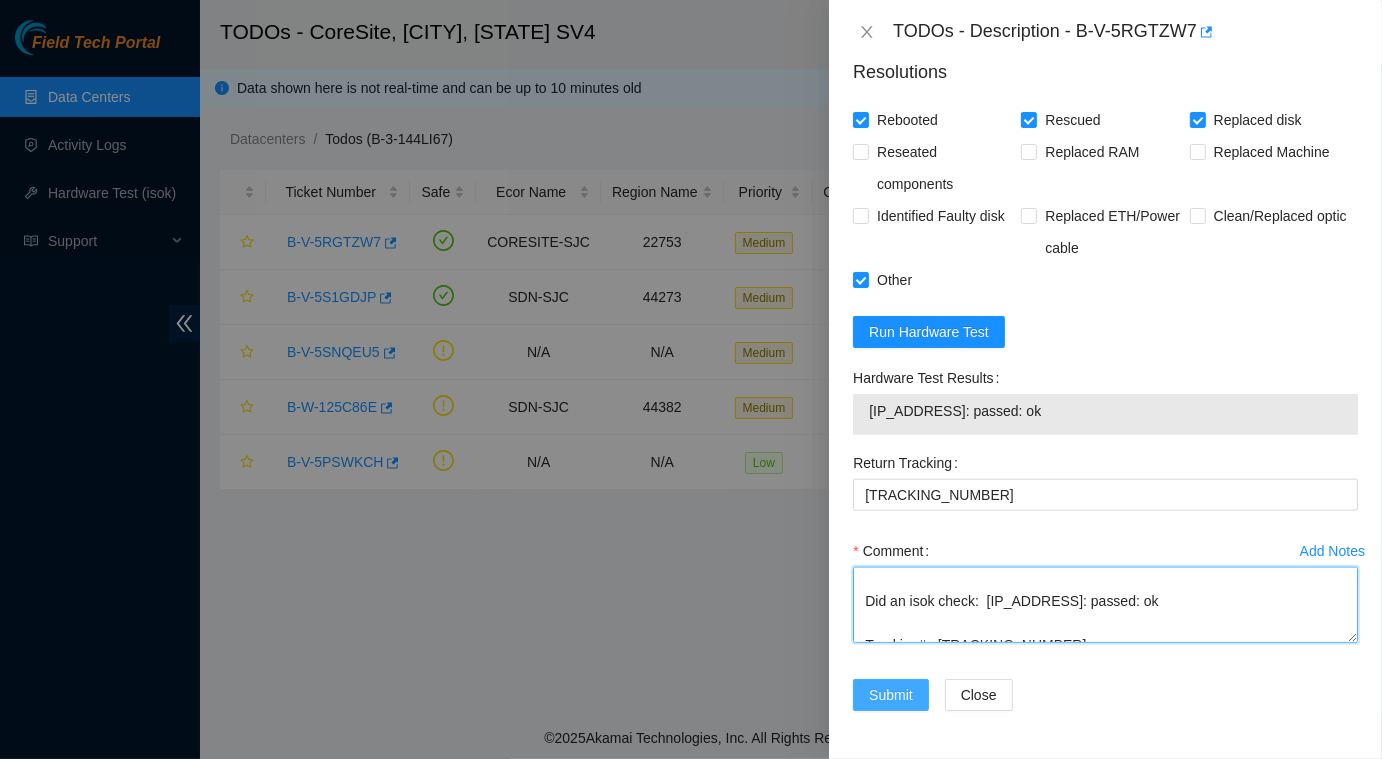 type on "Spoke to NOCC rep to verify it was safe to work on the machine
Hooked up monitor and keyboard
Powered down machine
Removed disk s/n:  [SERIAL_NUMBER]
Installed disk s/n:  [SERIAL_NUMBER]
Rescued machine with image 23.0.3
Rescue was successful
Rebooted machine
Configured machine info:
Rack Number	CS07-R08
Machine Number	03
Serial Number	CT-4180105-00166
Product Type	Ciara 1.5x18-X7 LCS 64G Server
IP Address	[IP_ADDRESS]
NetMask	255.255.254.0
Gateway	[IP_ADDRESS]
Rebooted machine
Did an isok check:  [IP_ADDRESS]: passed: ok
Tracking#:  [TRACKING_NUMBER]
Return Tracking#:  [TRACKING_NUMBER]" 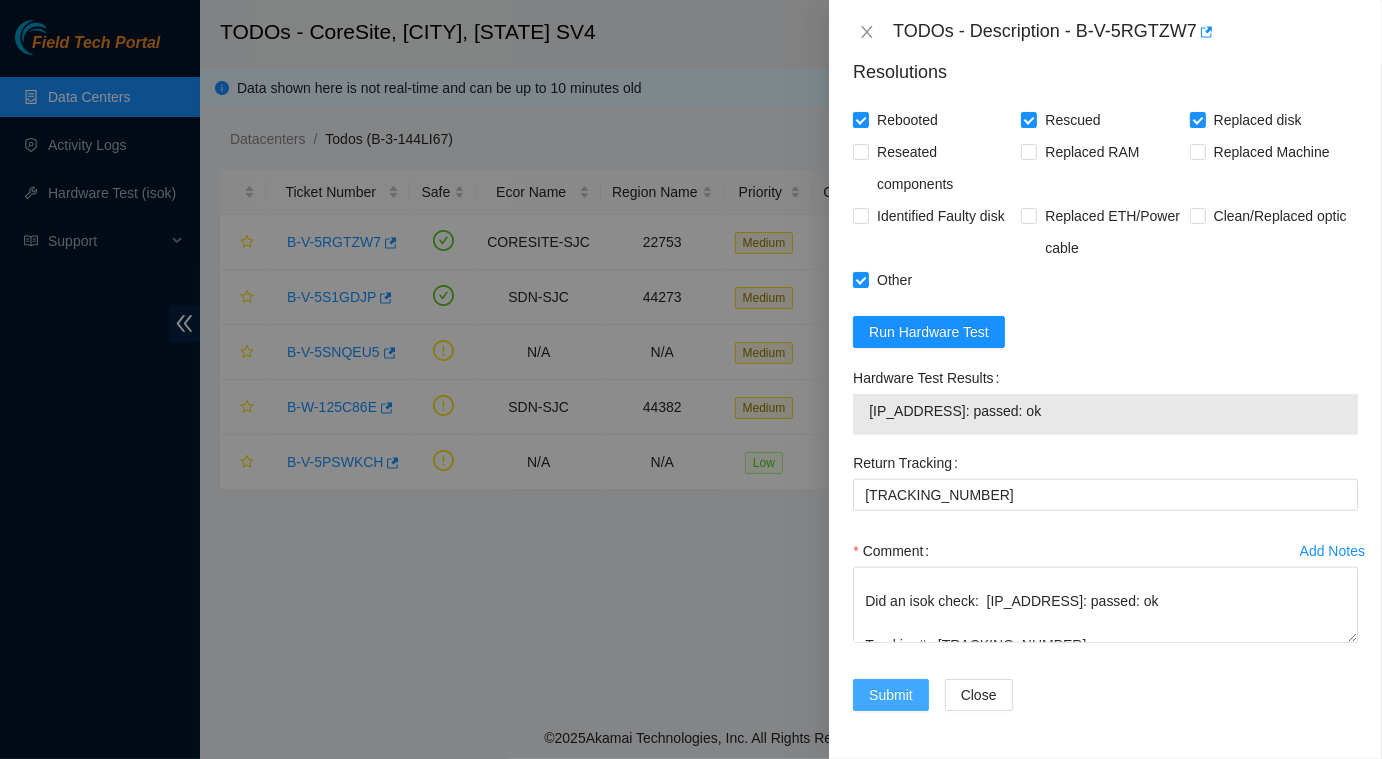 click on "Submit" at bounding box center (891, 695) 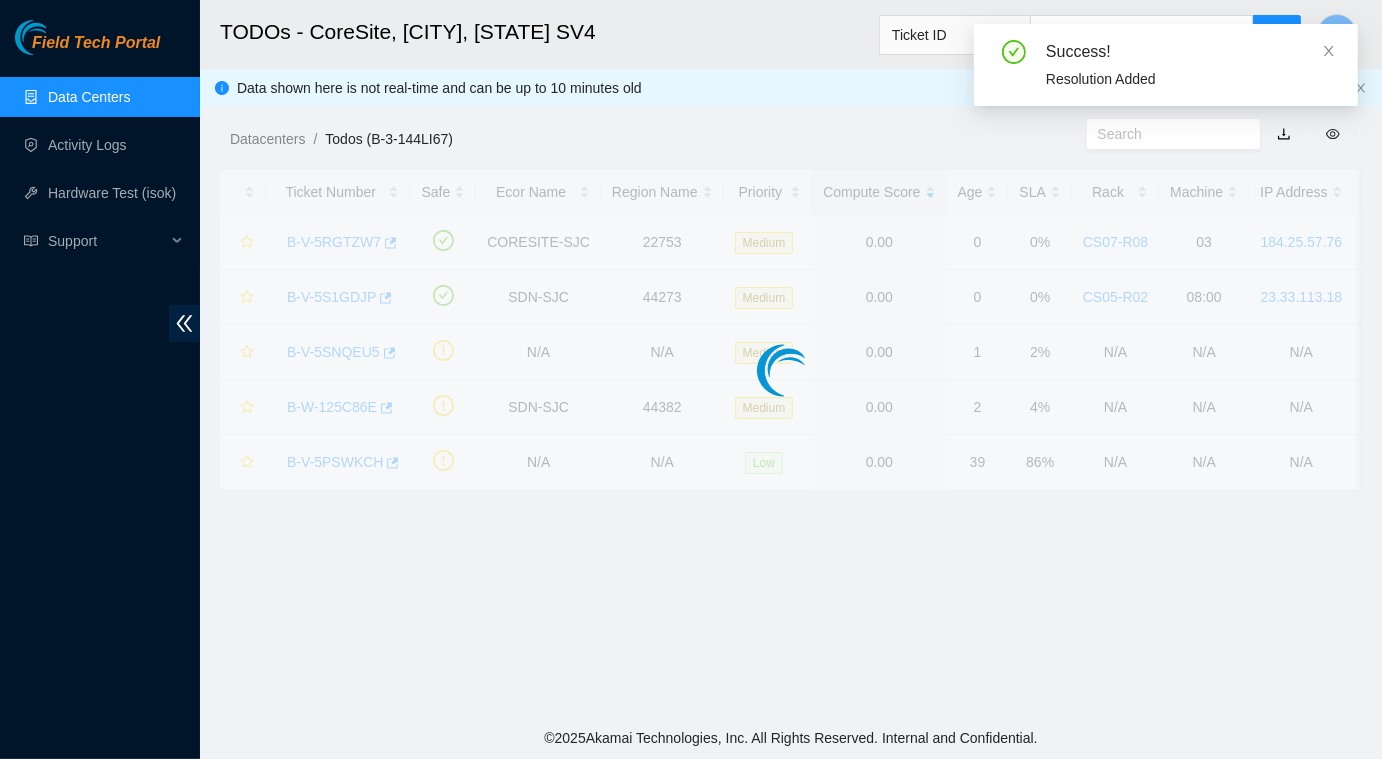 scroll, scrollTop: 526, scrollLeft: 0, axis: vertical 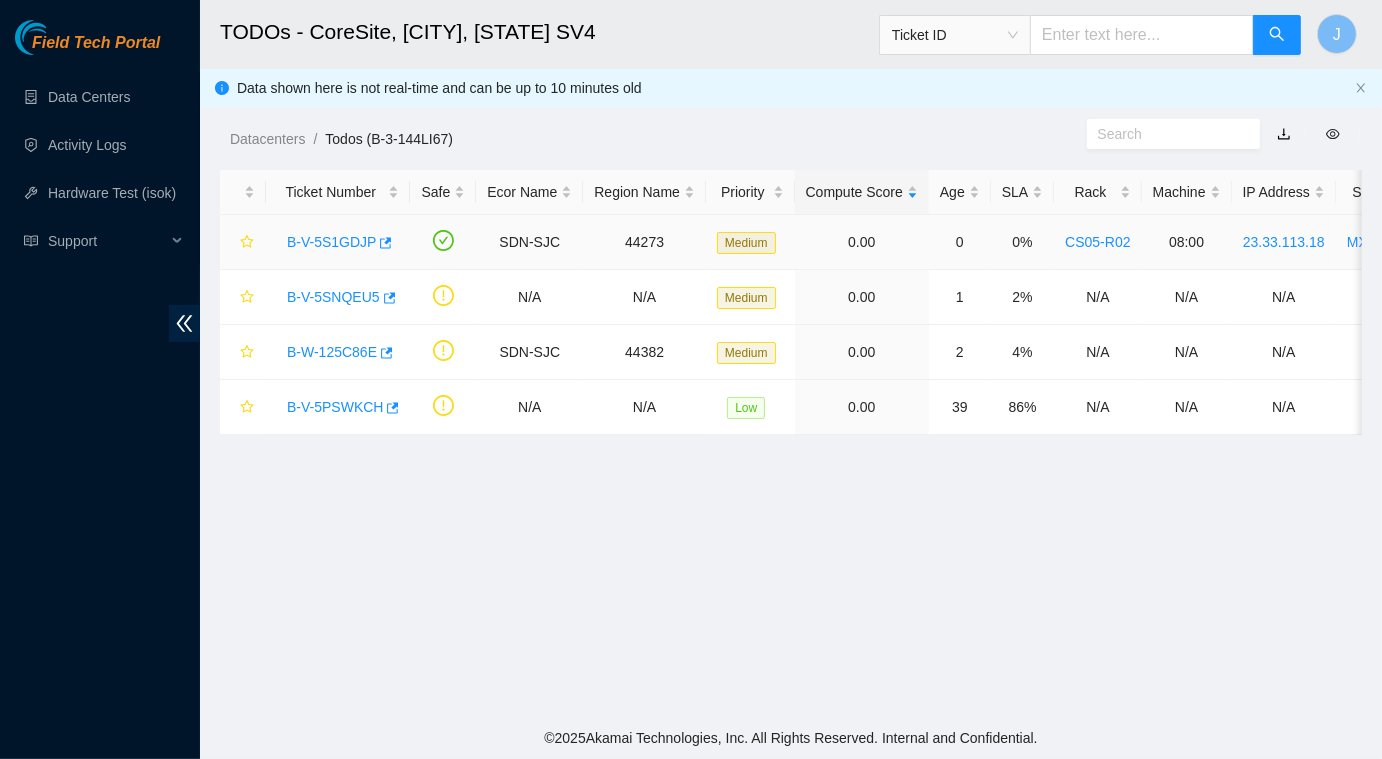 click on "B-V-5S1GDJP" at bounding box center (331, 242) 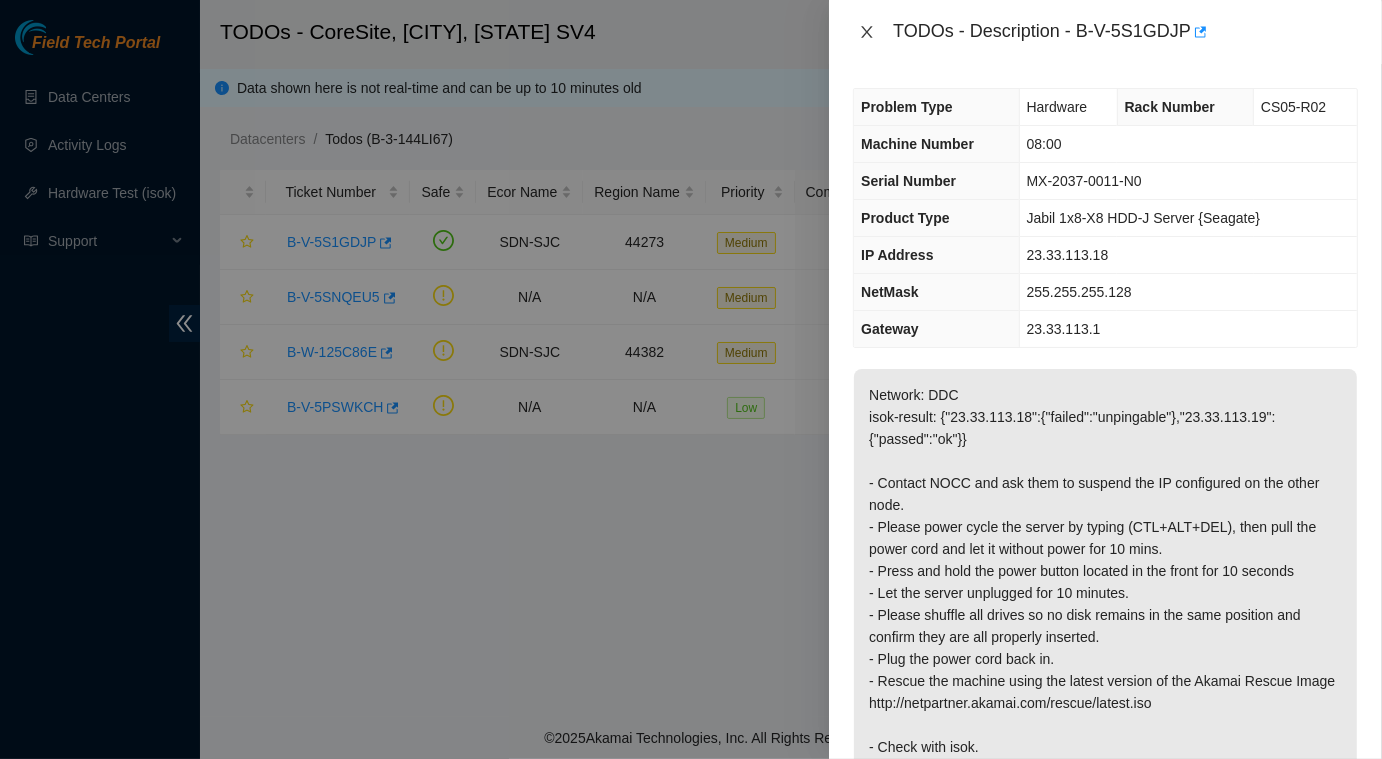 click 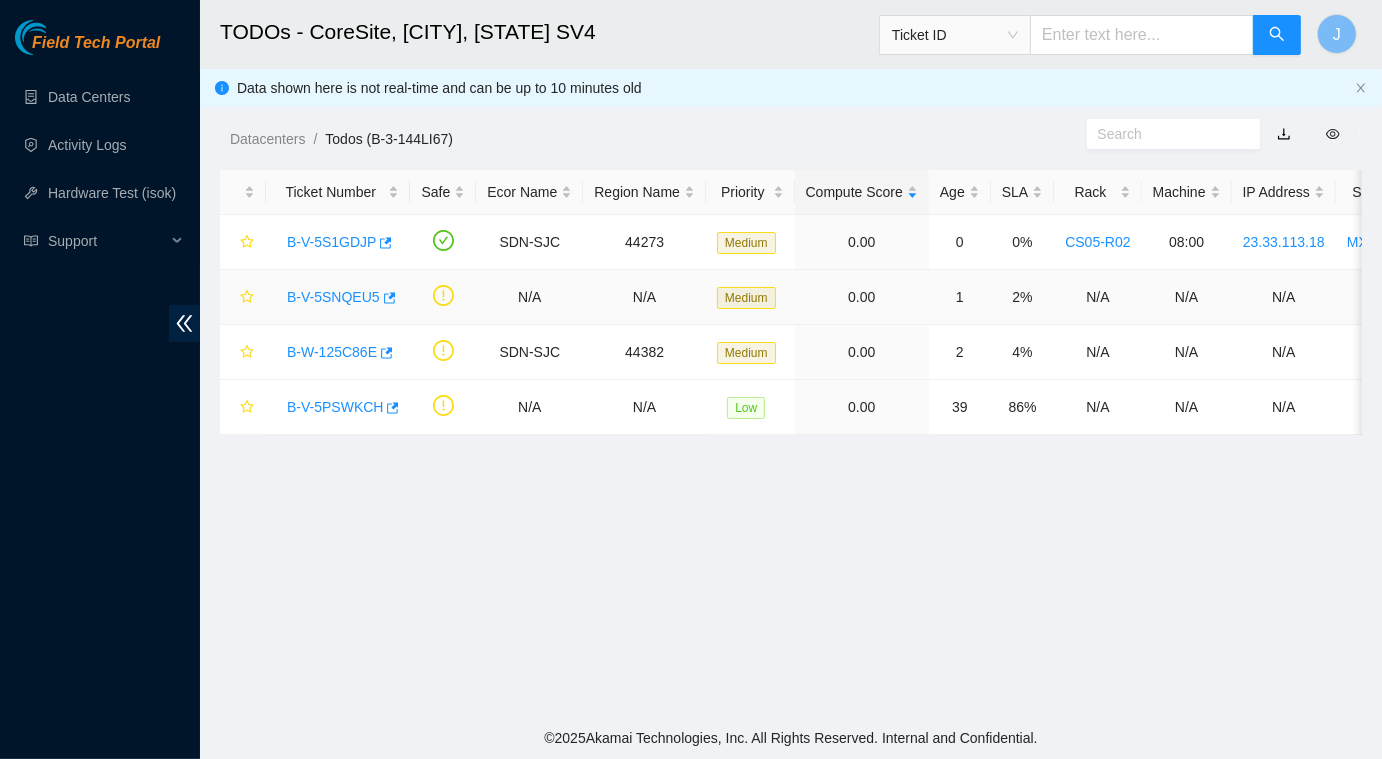 click on "B-V-5SNQEU5" at bounding box center (333, 297) 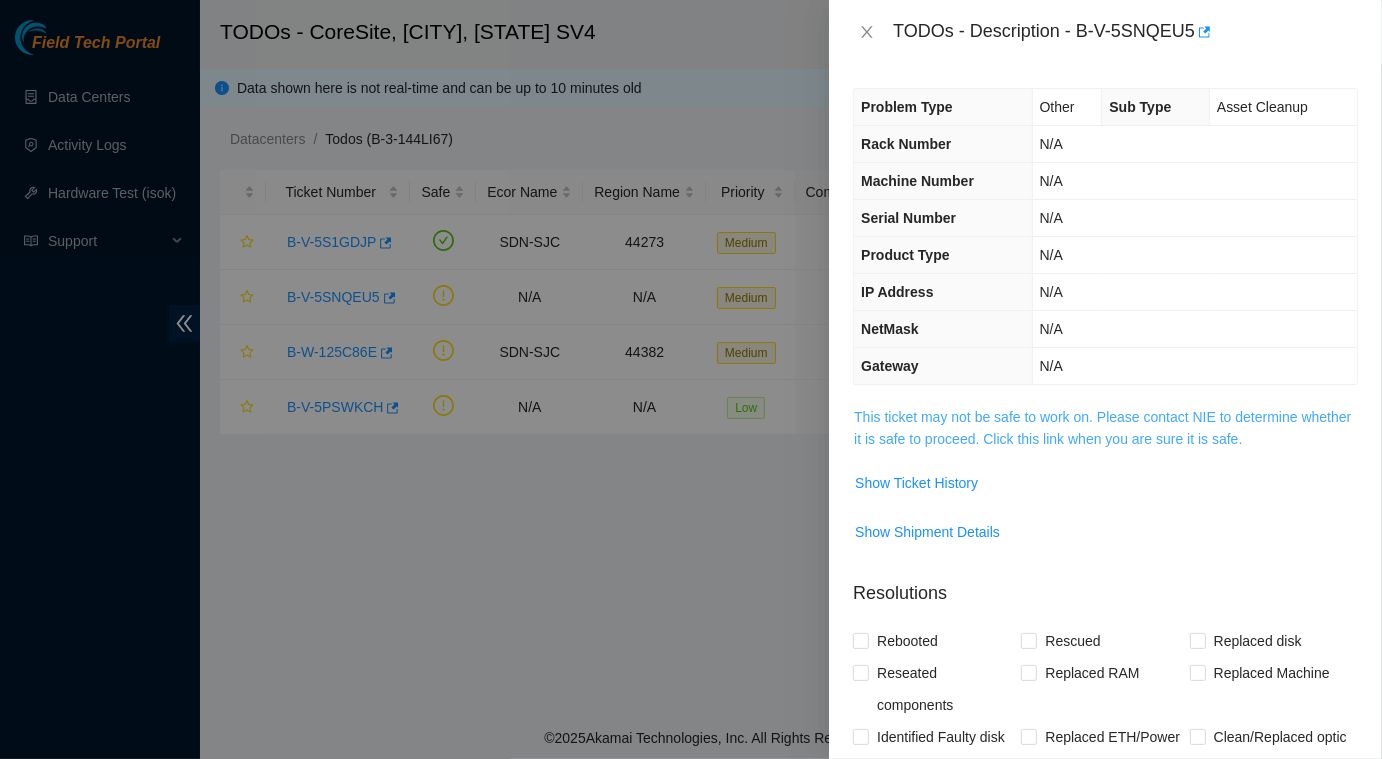 click on "This ticket may not be safe to work on. Please contact NIE to determine whether it is safe to proceed. Click this link when you are sure it is safe." at bounding box center [1102, 428] 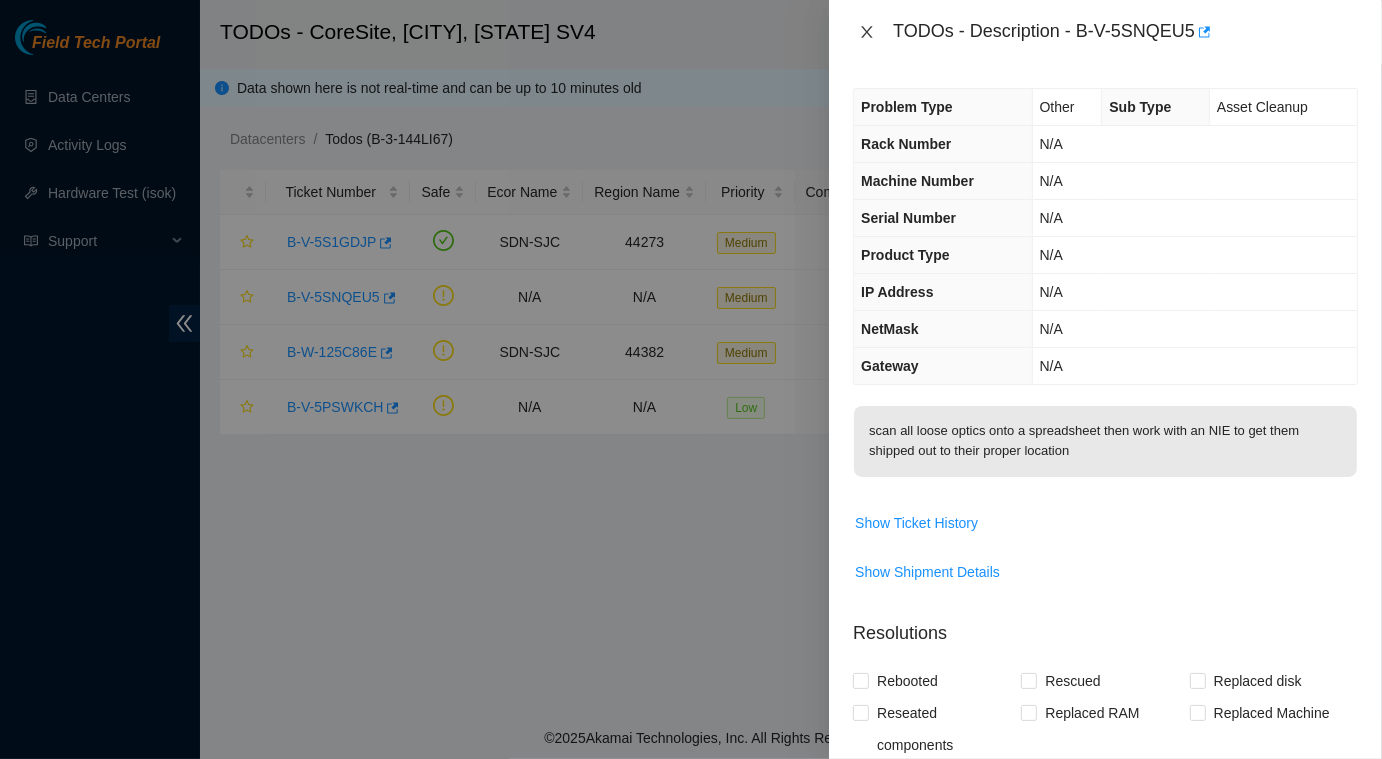 click on "TODOs - Description - B-V-5SNQEU5" at bounding box center (1105, 32) 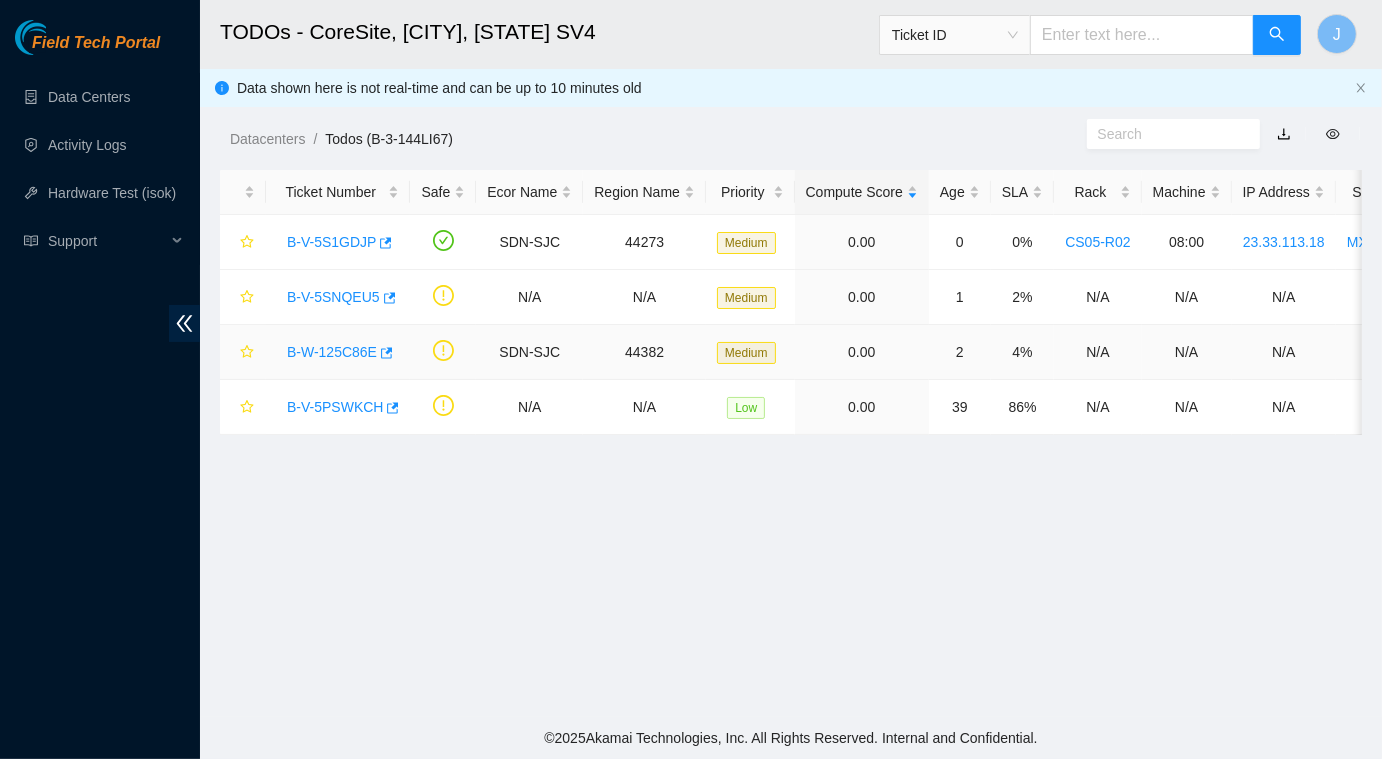 click on "B-W-125C86E" at bounding box center (332, 352) 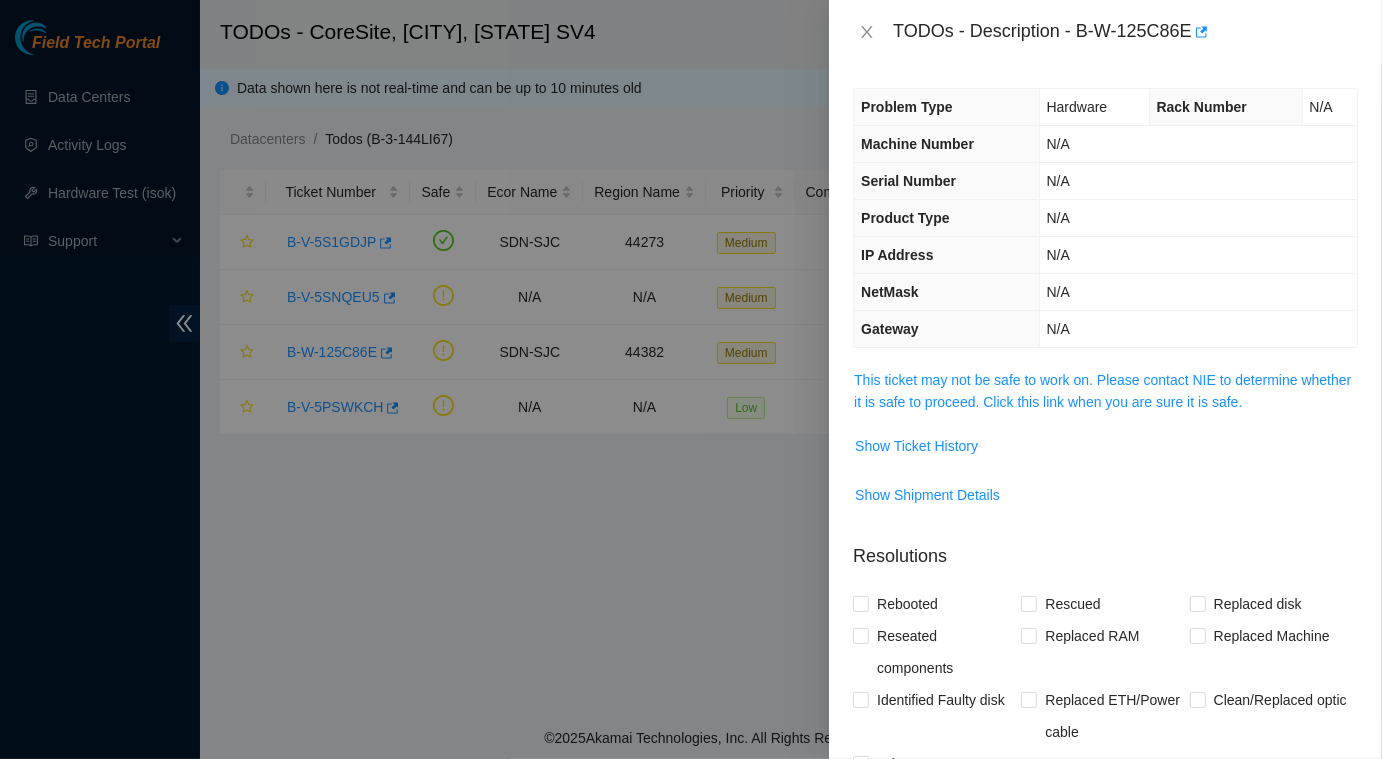 click on "This ticket may not be safe to work on. Please contact NIE to determine whether it is safe to proceed. Click this link when you are sure it is safe." at bounding box center (1105, 391) 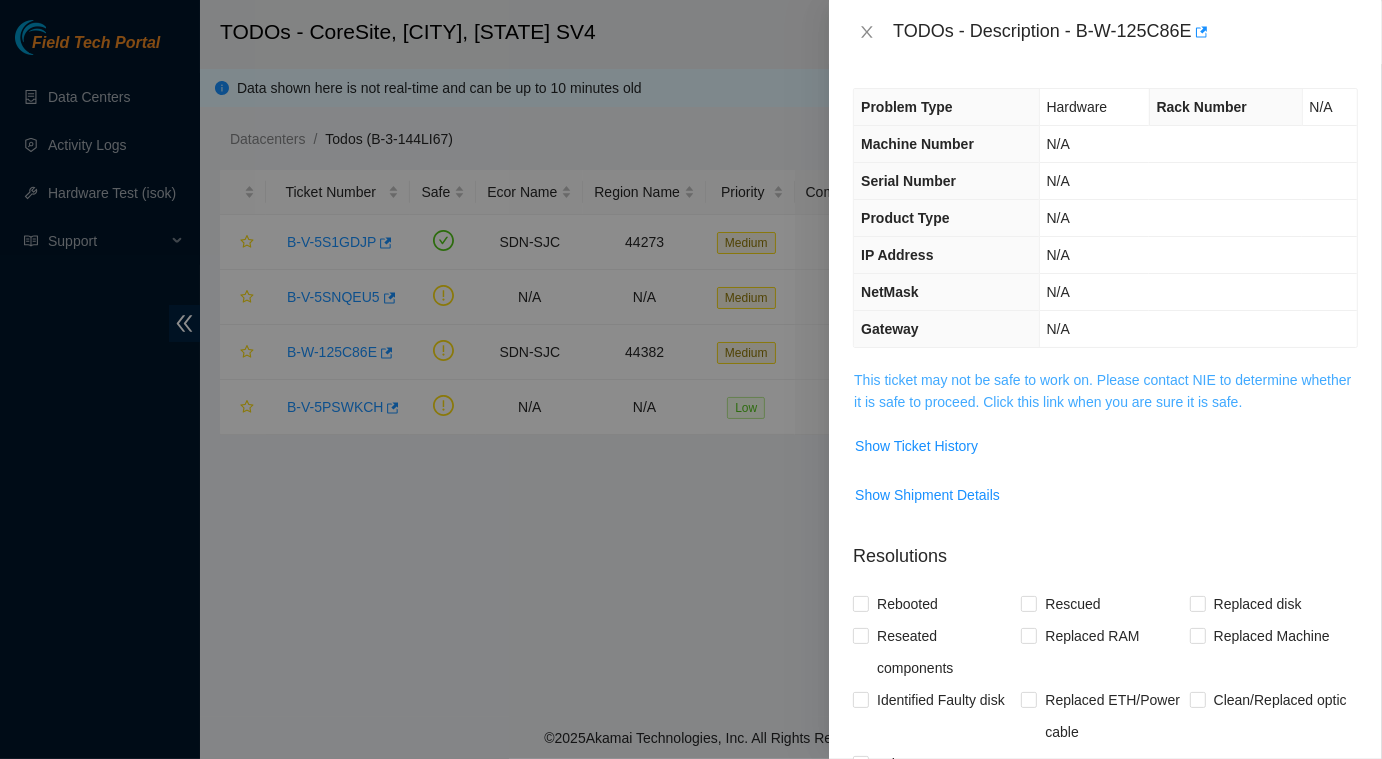 click on "This ticket may not be safe to work on. Please contact NIE to determine whether it is safe to proceed. Click this link when you are sure it is safe." at bounding box center [1102, 391] 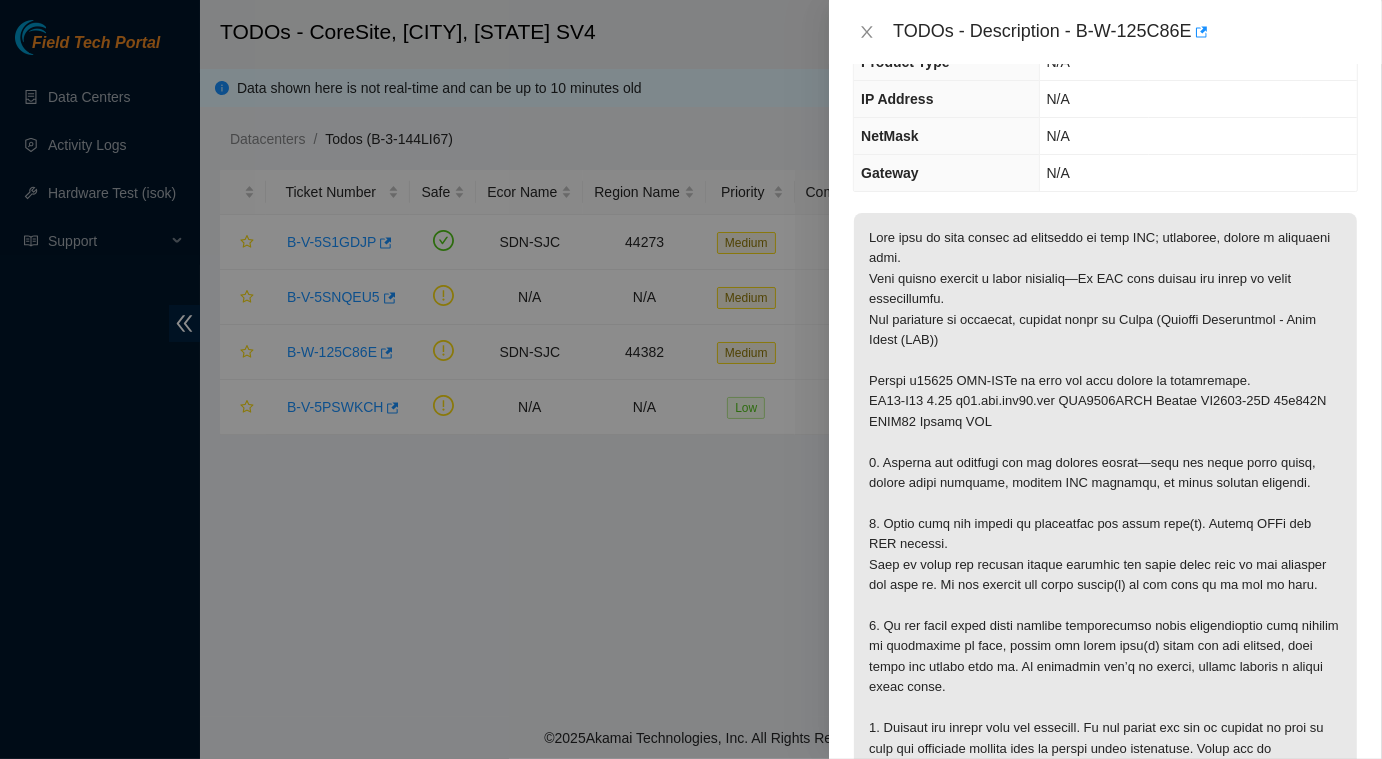 scroll, scrollTop: 0, scrollLeft: 0, axis: both 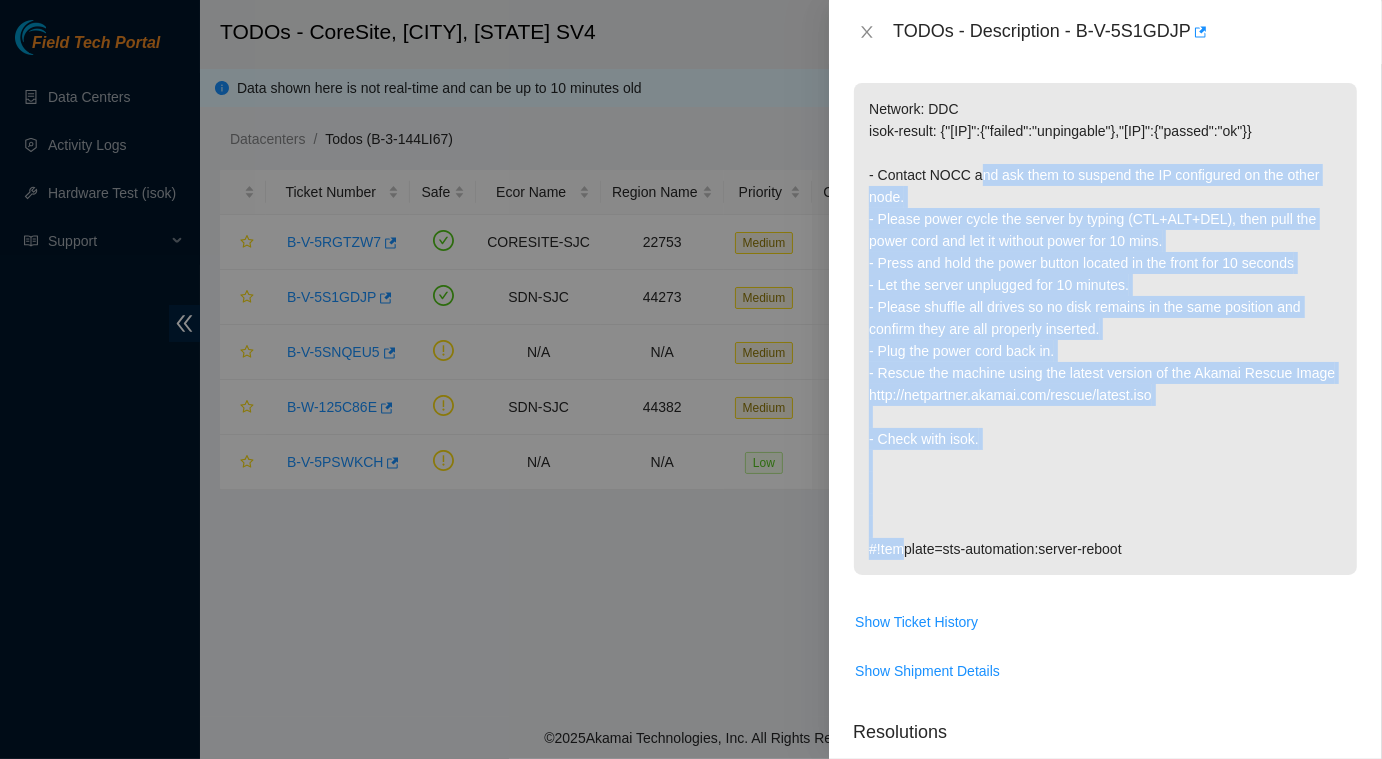click on "Network: DDC
isok-result: {"[IP]":{"failed":"unpingable"},"[IP]":{"passed":"ok"}}
- Contact NOCC and ask them to suspend the IP  configured on the other node.
- Please power cycle the server by  typing (CTL+ALT+DEL), then pull the power cord and let it without power for 10 mins.
- Press and hold the power button located in the front for 10 seconds
- Let the server unplugged for 10 minutes.
- Please shuffle all drives so no disk remains in the same position and confirm they are all properly inserted.
- Plug the power cord back in.
- Rescue the machine using the latest version of the Akamai Rescue Image
http://netpartner.akamai.com/rescue/latest.iso
- Check with isok.
#!template=sts-automation:server-reboot" at bounding box center [1105, 329] 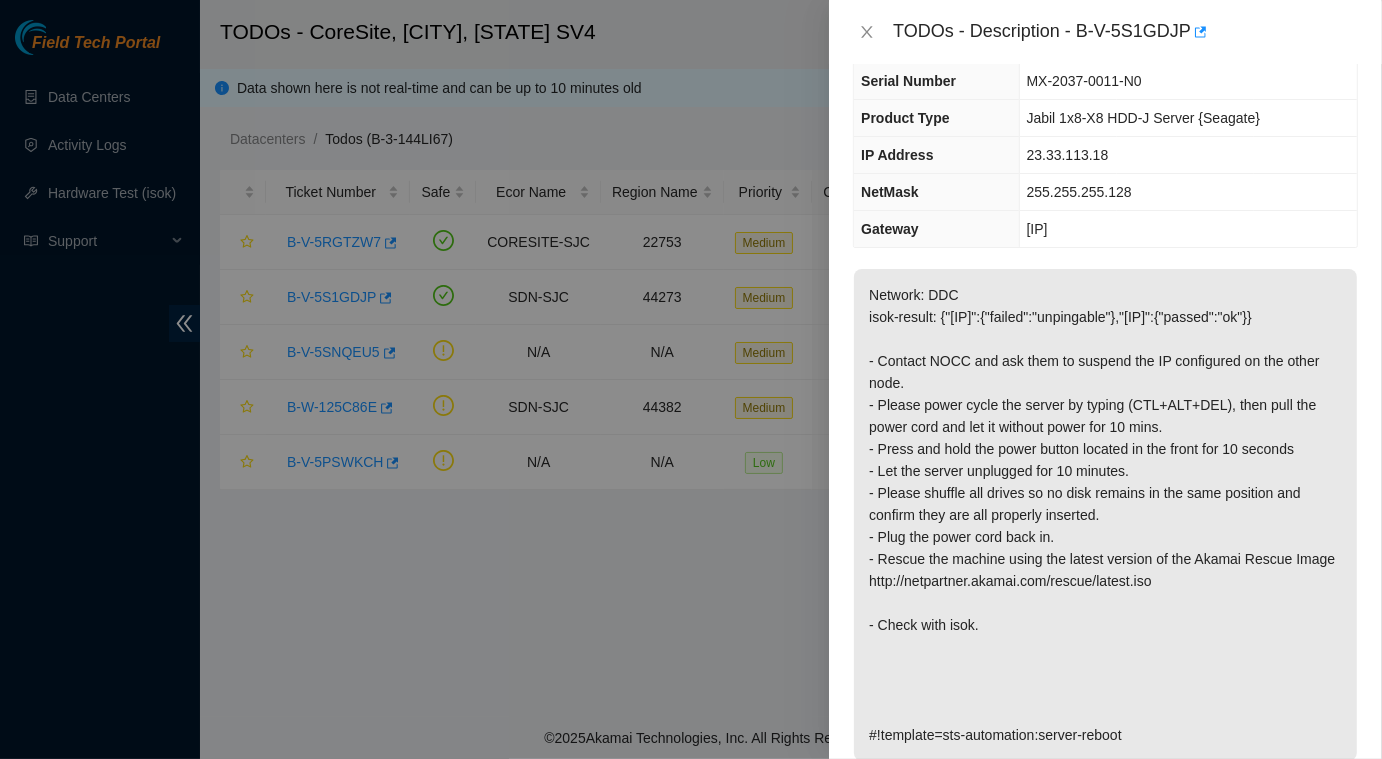 scroll, scrollTop: 0, scrollLeft: 0, axis: both 